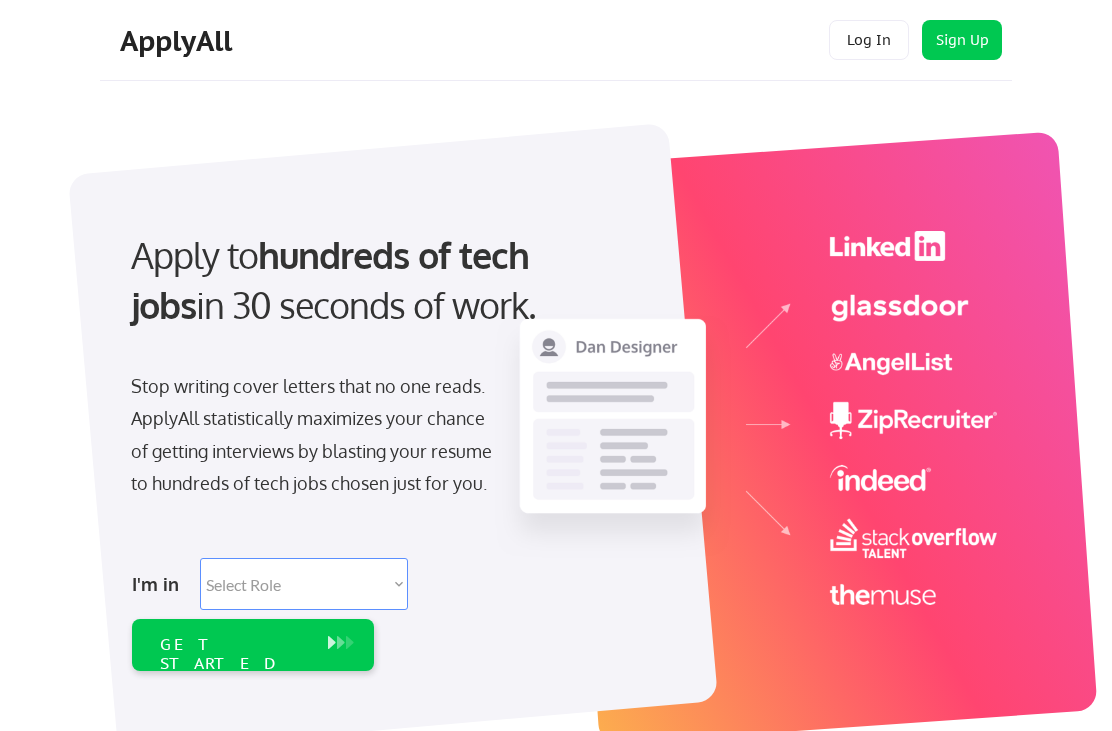 scroll, scrollTop: 0, scrollLeft: 0, axis: both 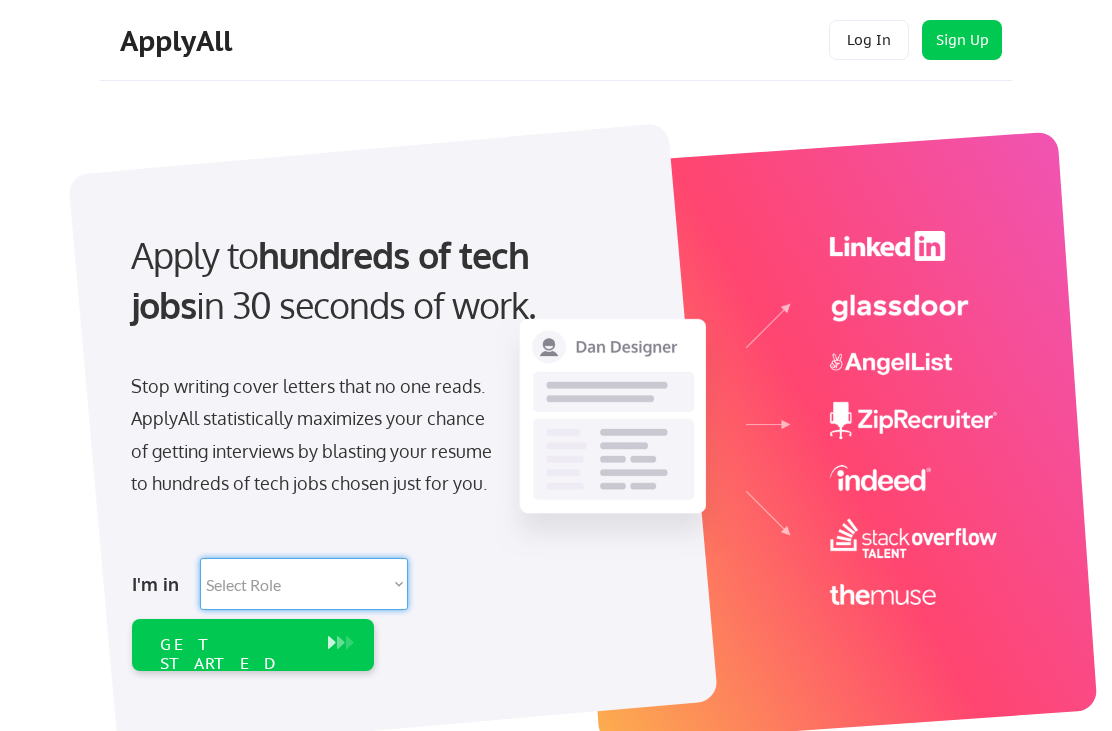 select on ""data_science___analytics"" 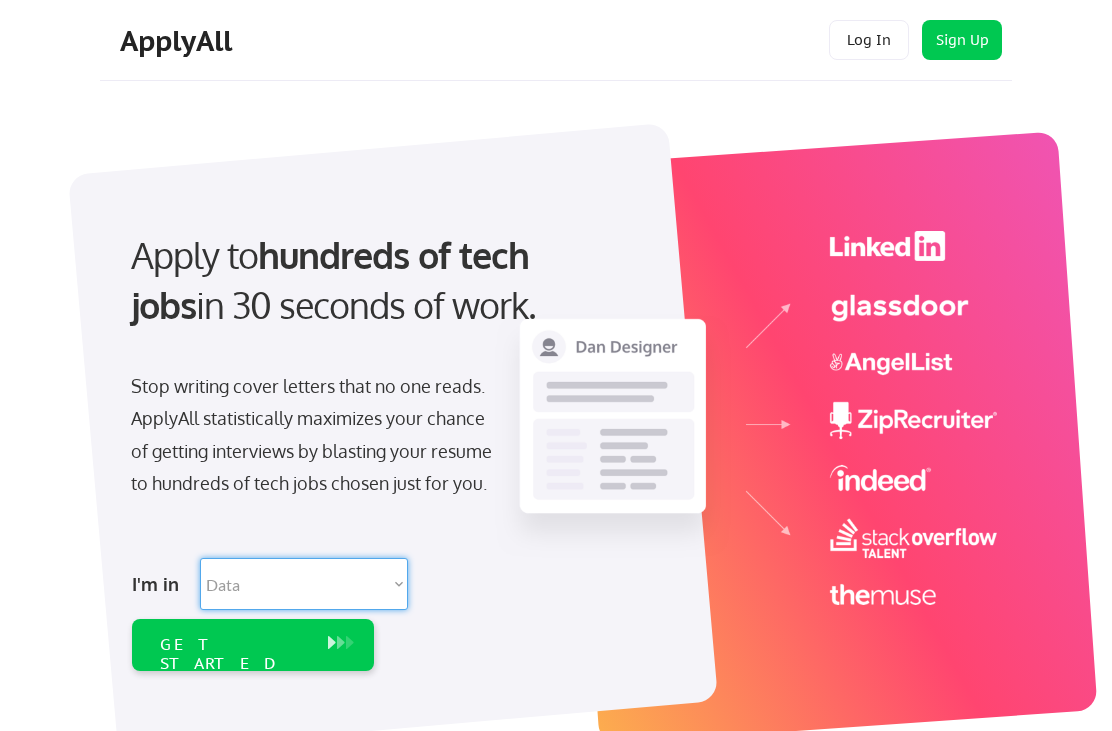 select on ""data_science___analytics"" 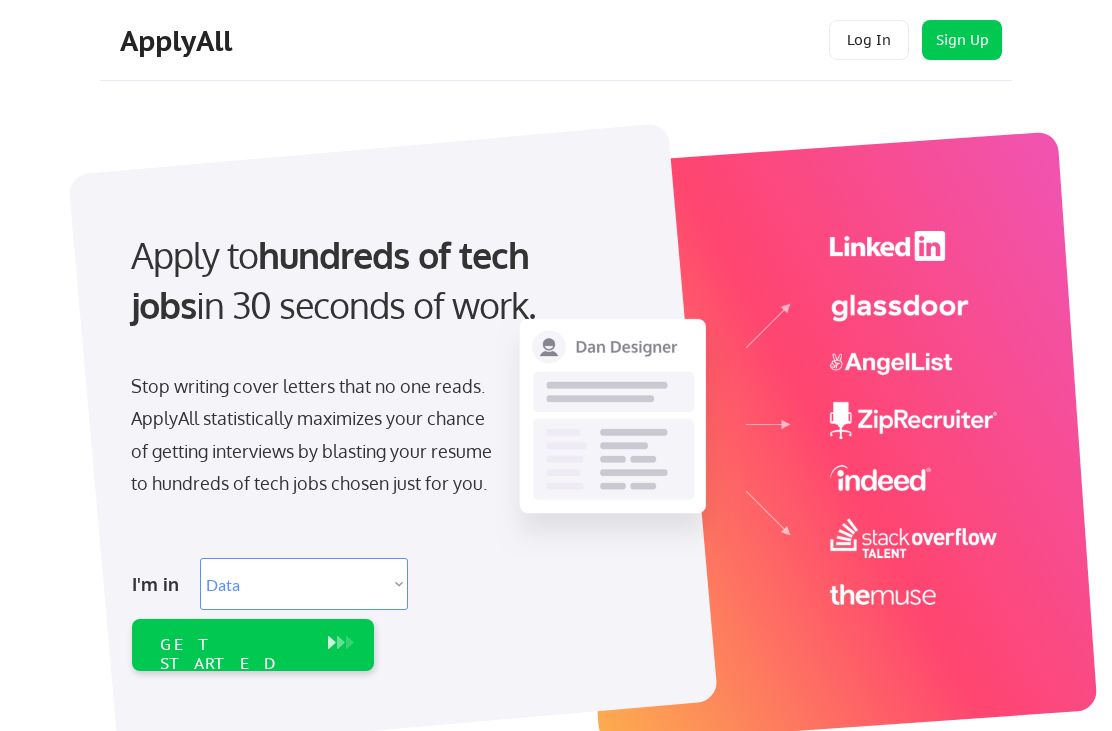 click on "GET STARTED" at bounding box center [233, 654] 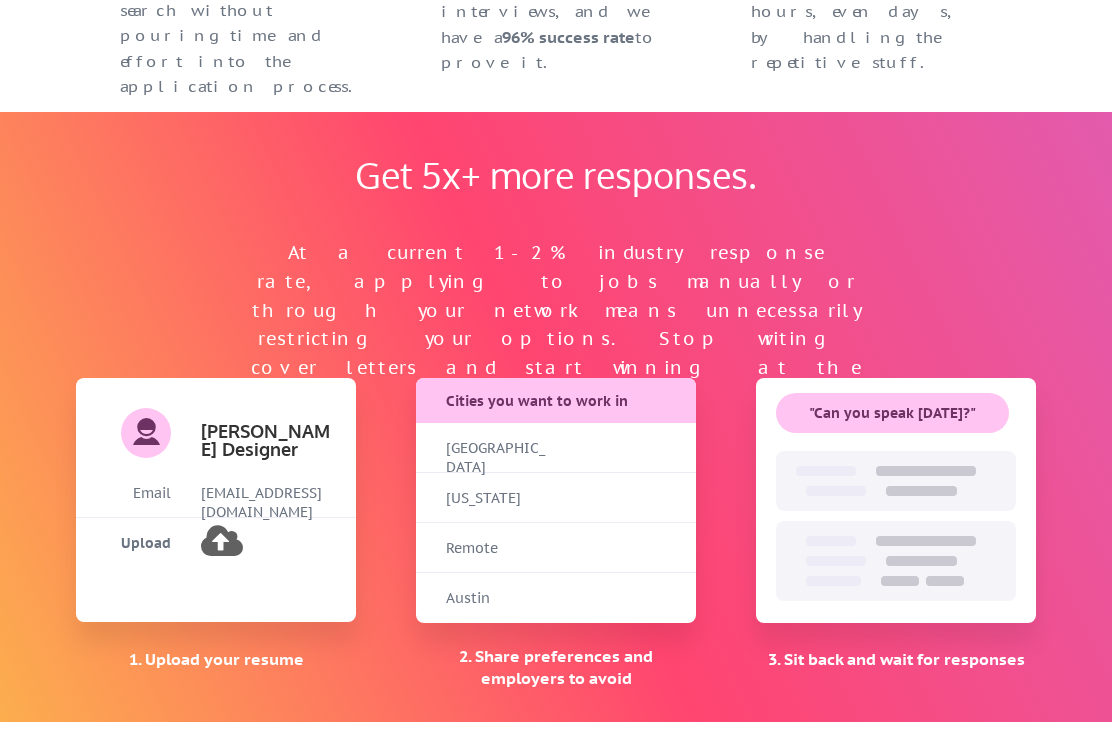 scroll, scrollTop: 0, scrollLeft: 0, axis: both 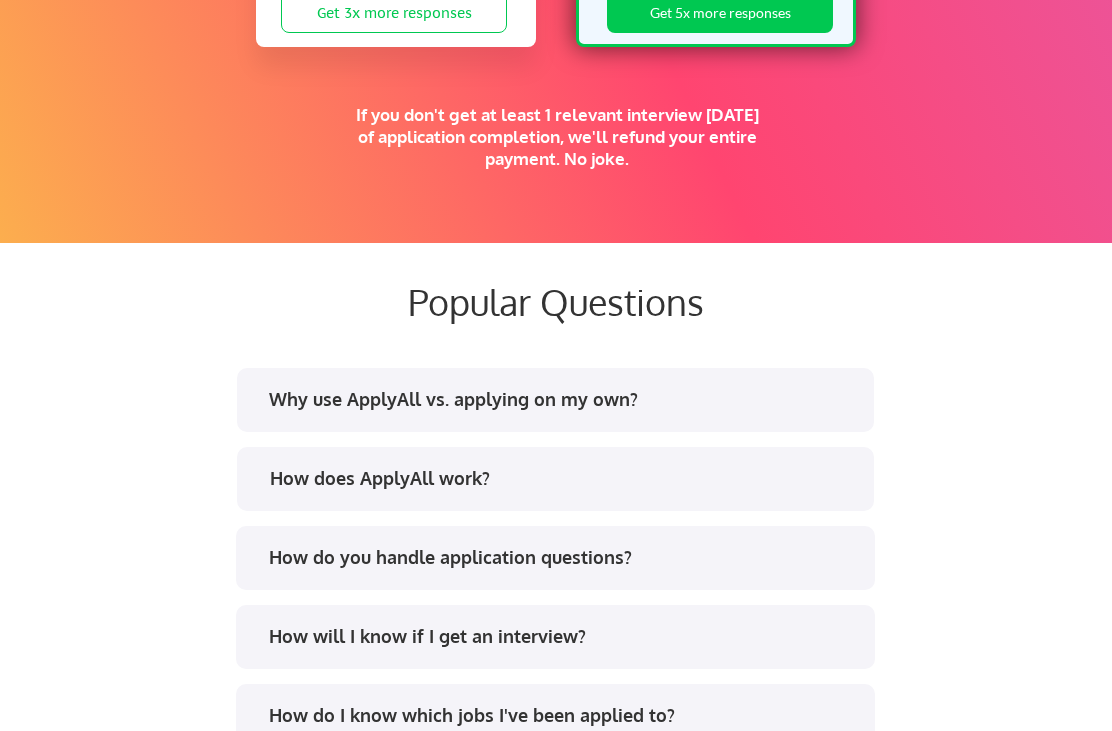 click on "Why use ApplyAll vs. applying on my own?" at bounding box center (554, 403) 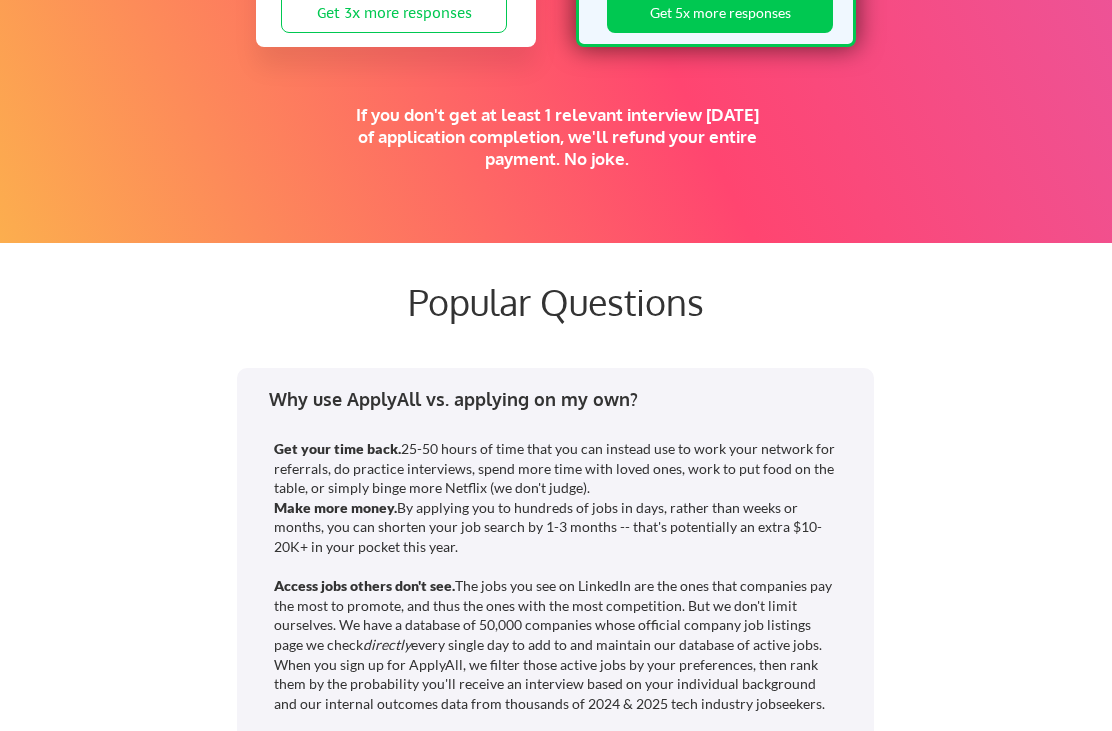 click on "Why use ApplyAll vs. applying on my own?" at bounding box center (562, 399) 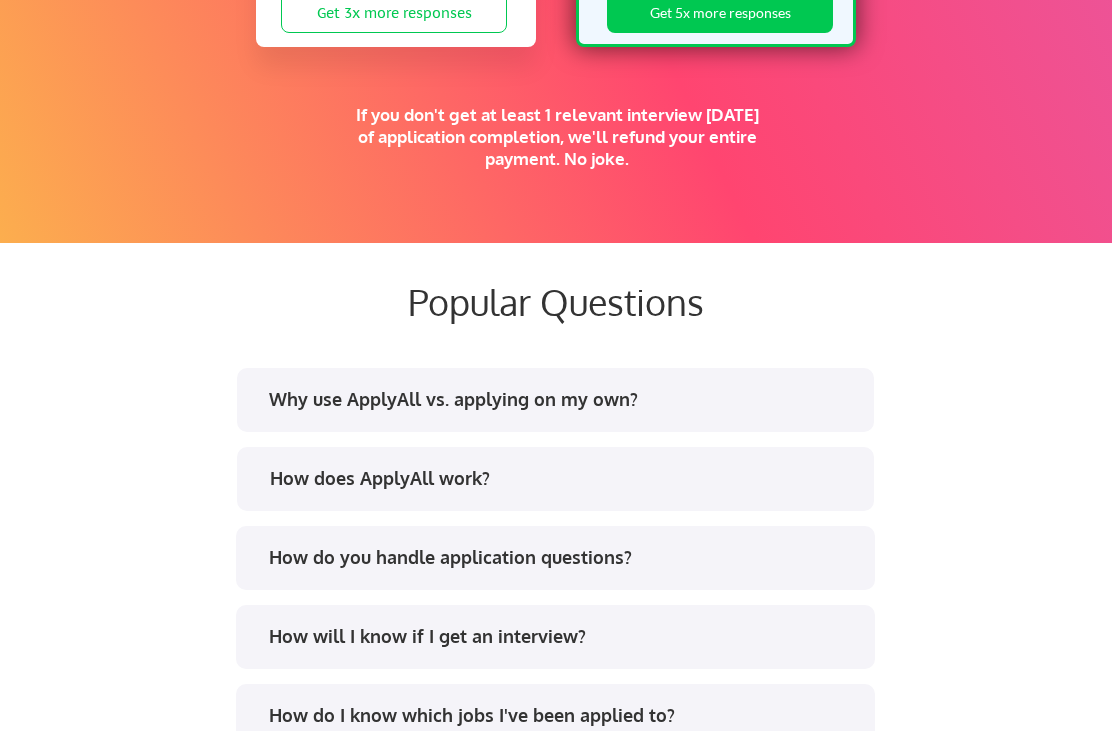 click on "How do you handle application questions?" at bounding box center (562, 557) 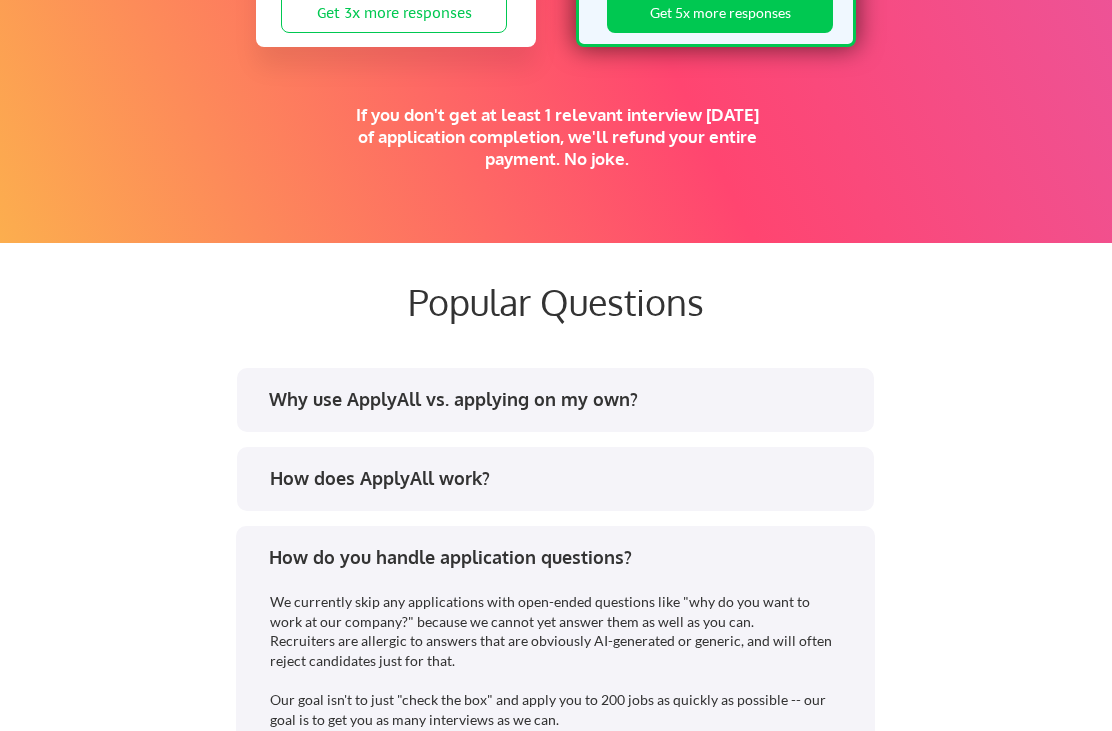 click on "How do you handle application questions?" at bounding box center [562, 557] 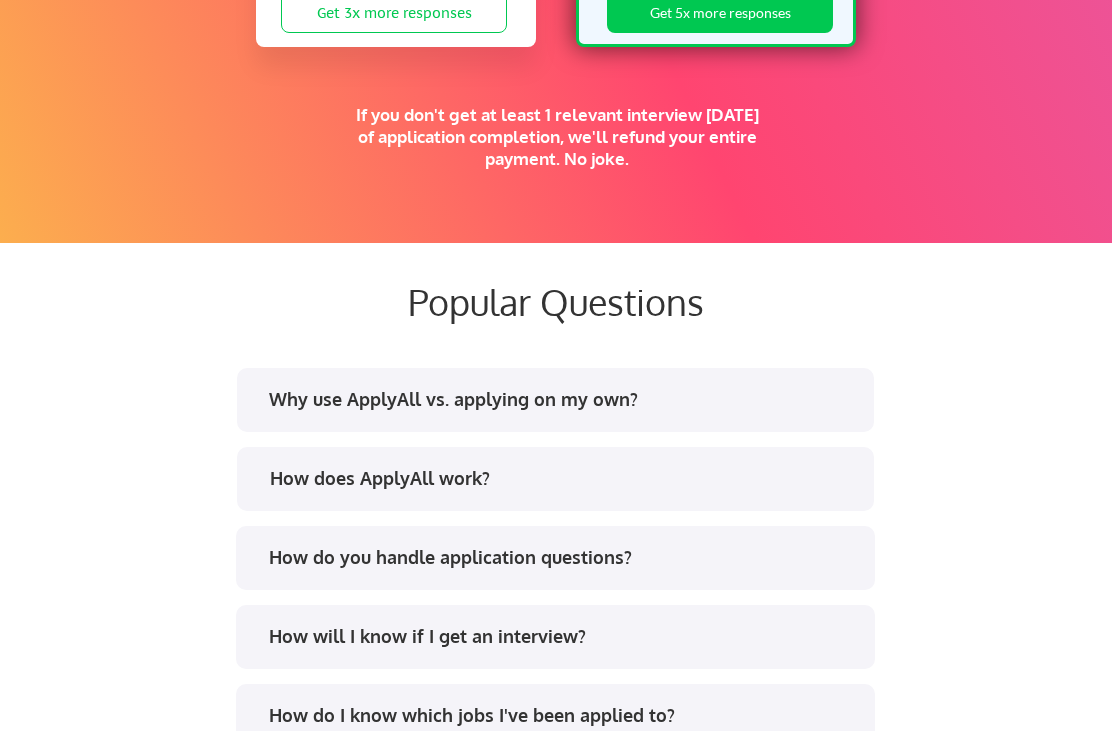 click on "How does ApplyAll work?" at bounding box center [563, 478] 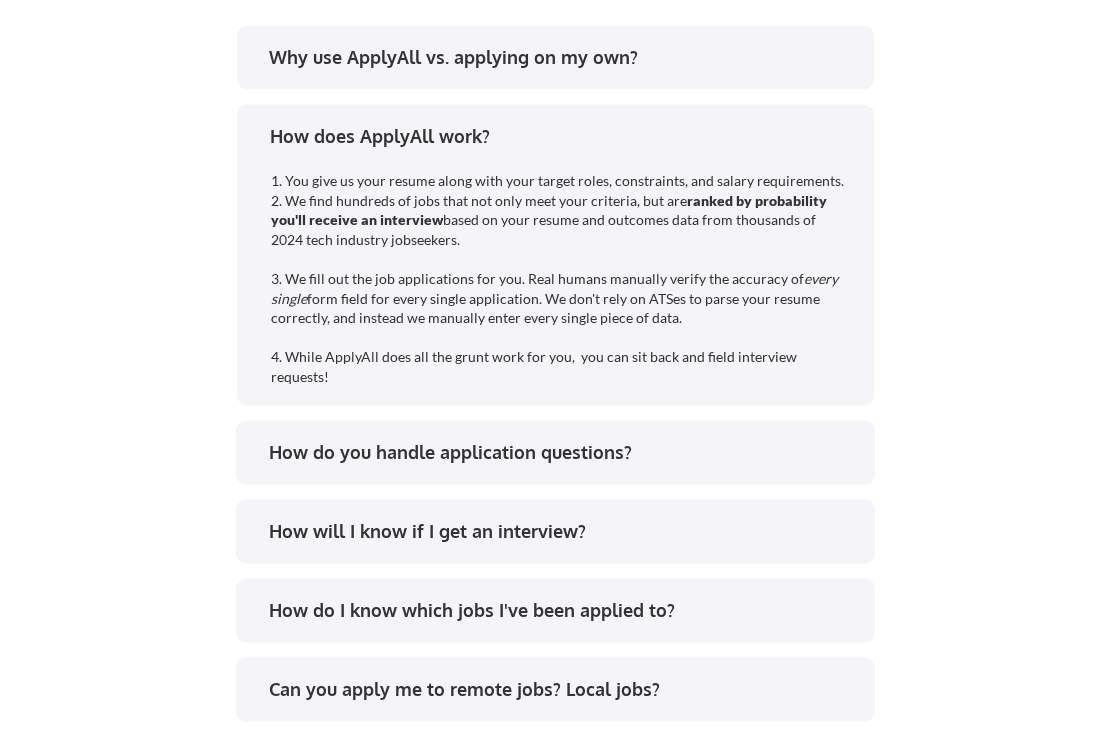 scroll, scrollTop: 4034, scrollLeft: 0, axis: vertical 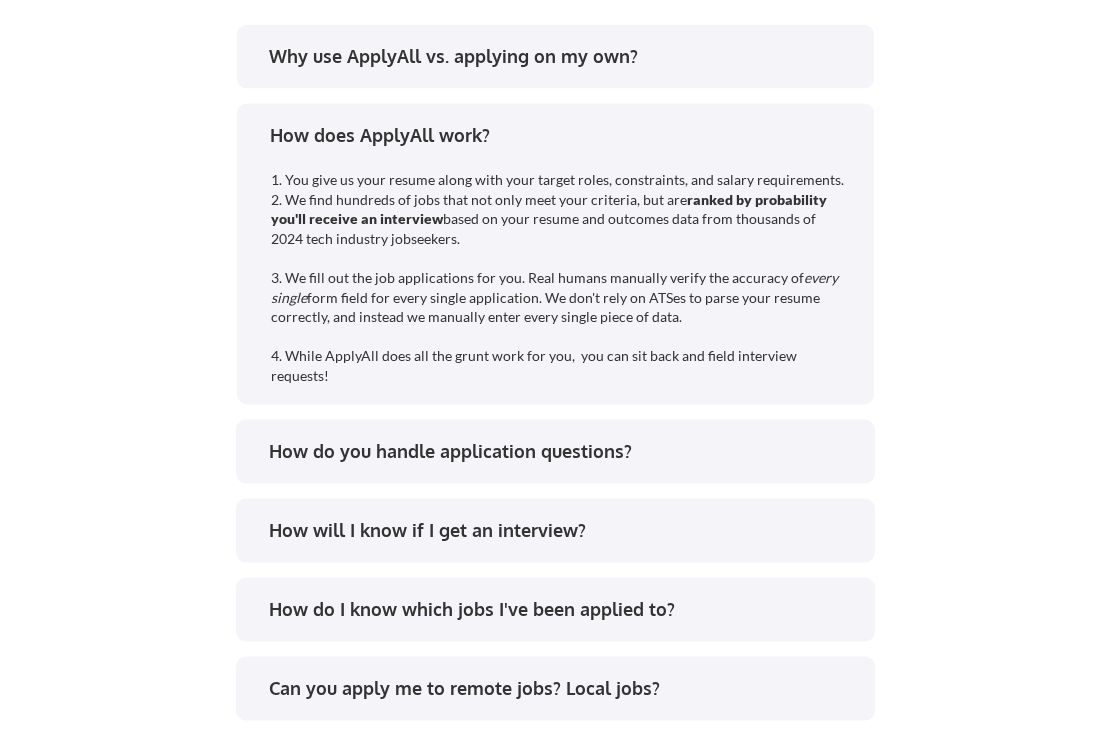 click on "Why use ApplyAll vs. applying on my own? Get your time back.  25-50 hours of time that you can instead use to work your network for referrals, do practice interviews, spend more time with loved ones, work to put food on the table, or simply binge more Netflix (we don't judge).
Make more money.  By applying you to hundreds of jobs in days, rather than weeks or months, you can shorten your job search by 1-3 months -- that's potentially an extra $10-20K+ in your pocket this year. Access jobs others don't see.  The jobs you see on LinkedIn are the ones that companies pay the most to promote, and thus the ones with the most competition. But we don't limit ourselves. We have a database of 50,000 companies whose official company job listings page we check  directly Get a Fairy Jobmother.  free live weekly resume workshops each week How does ApplyAll work? 1. You give us your resume along with your target roles, constraints, and salary requirements.
ranked by probability you'll receive an interview every single" at bounding box center (556, 410) 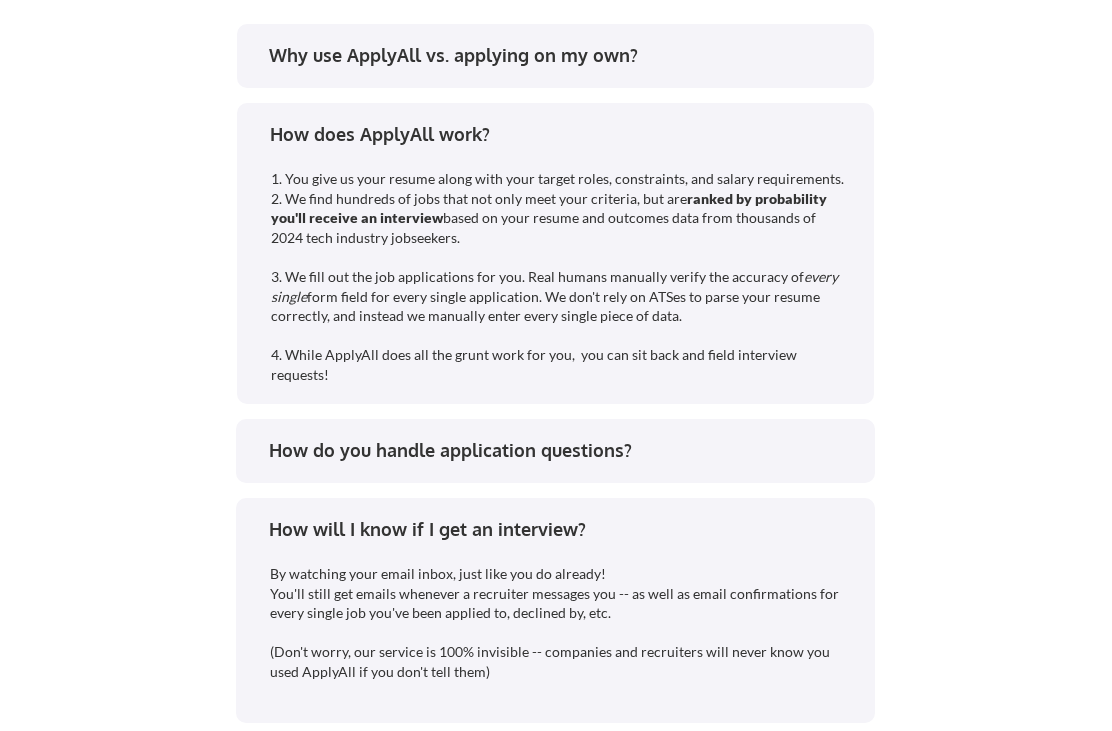 click on "How will I know if I get an interview?" at bounding box center [562, 529] 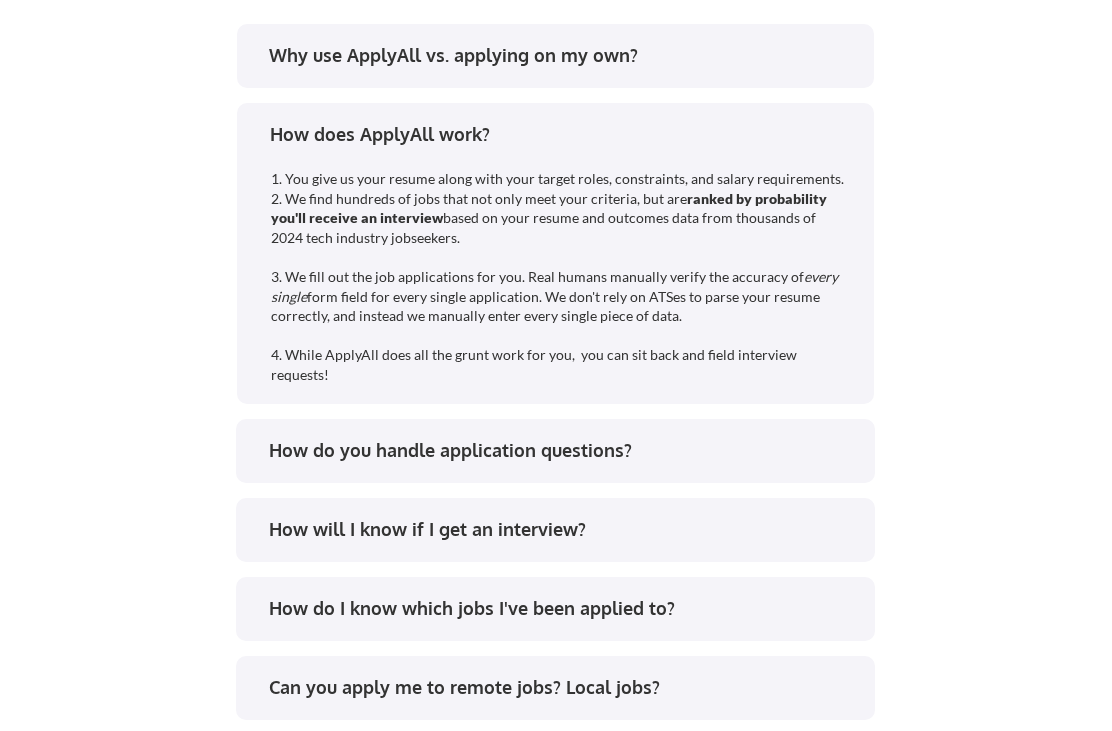 click on "How will I know if I get an interview?" at bounding box center [562, 529] 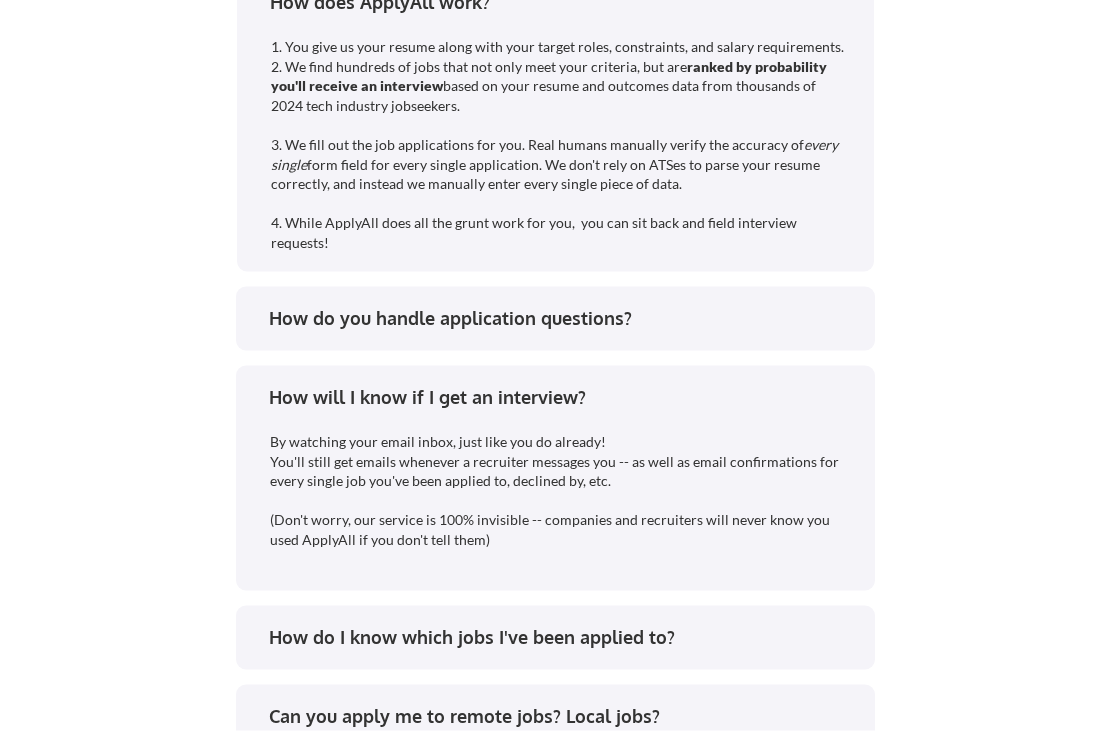 scroll, scrollTop: 4169, scrollLeft: 0, axis: vertical 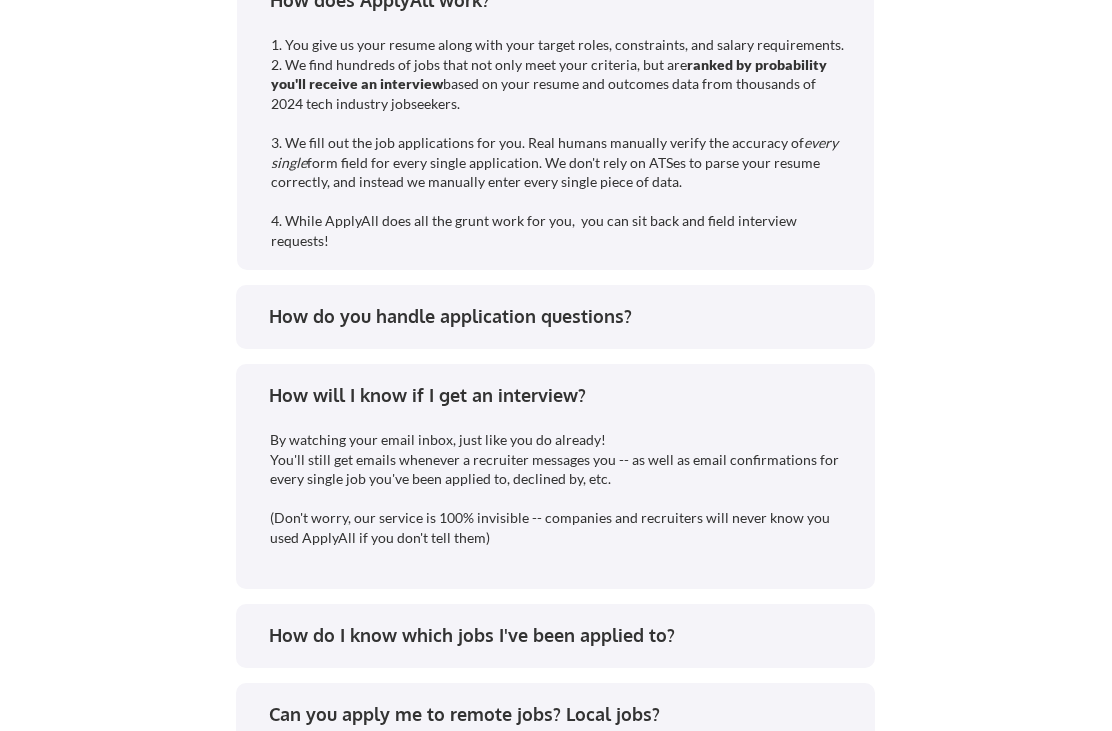 click on "How do I know which jobs I've been applied to?" at bounding box center [562, 635] 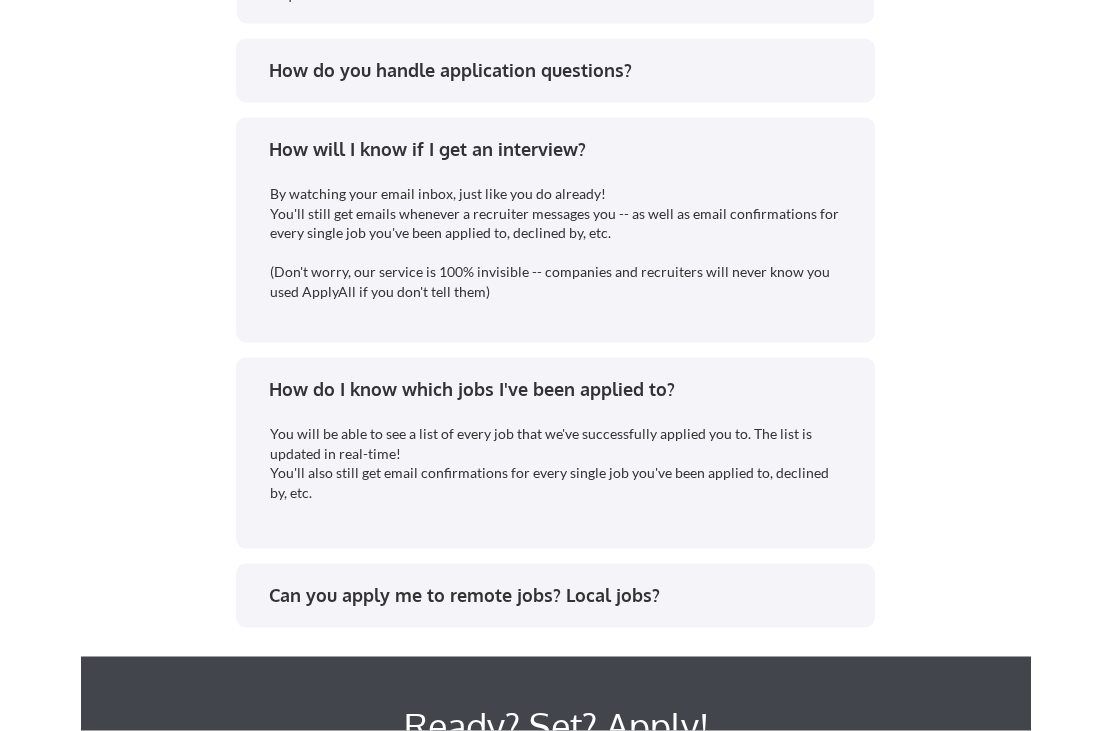 scroll, scrollTop: 4422, scrollLeft: 0, axis: vertical 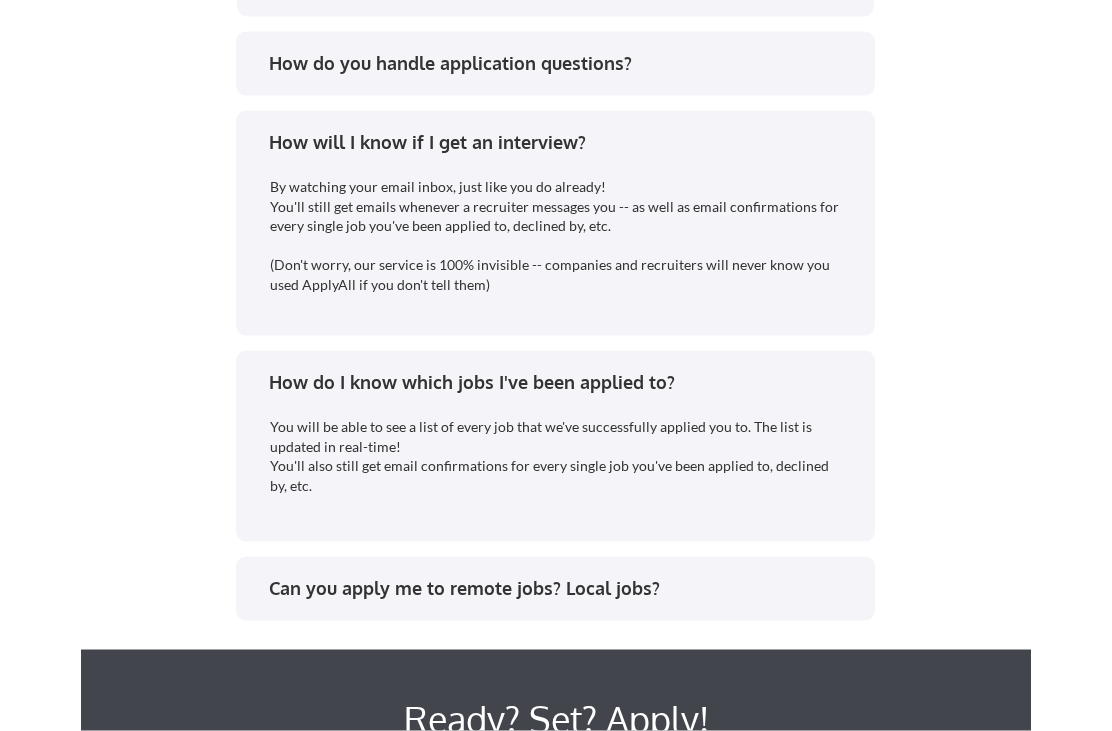 click on "Can you apply me to remote jobs? Local jobs?" at bounding box center [562, 588] 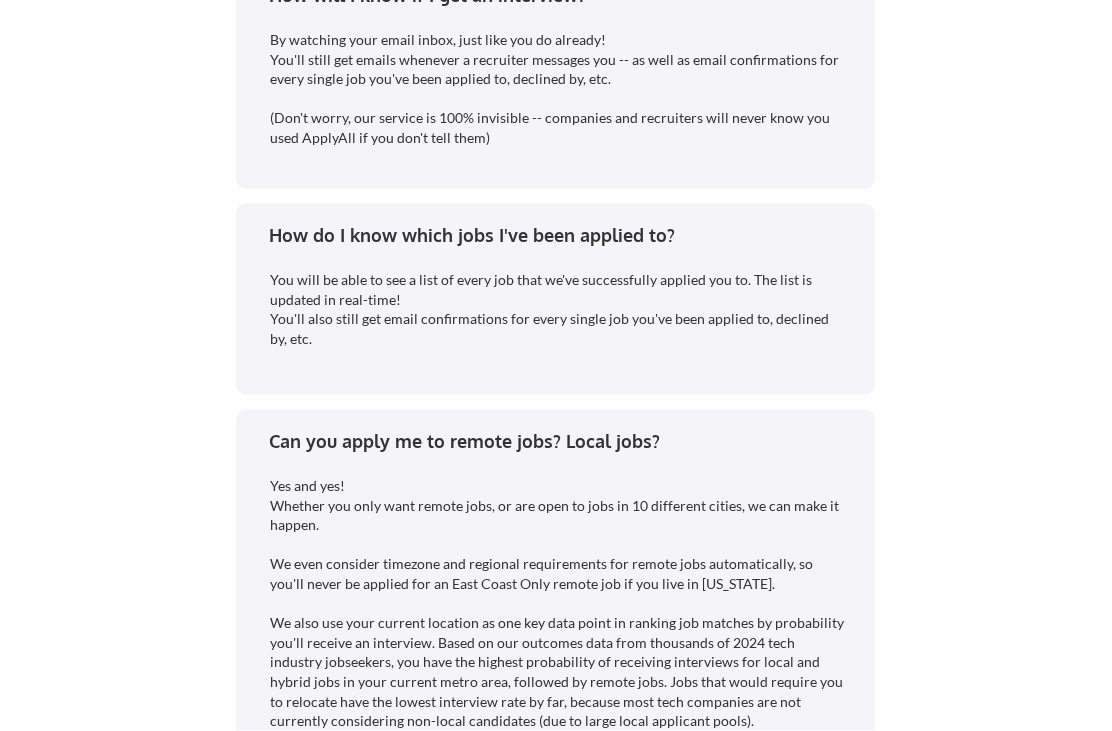 scroll, scrollTop: 4573, scrollLeft: 0, axis: vertical 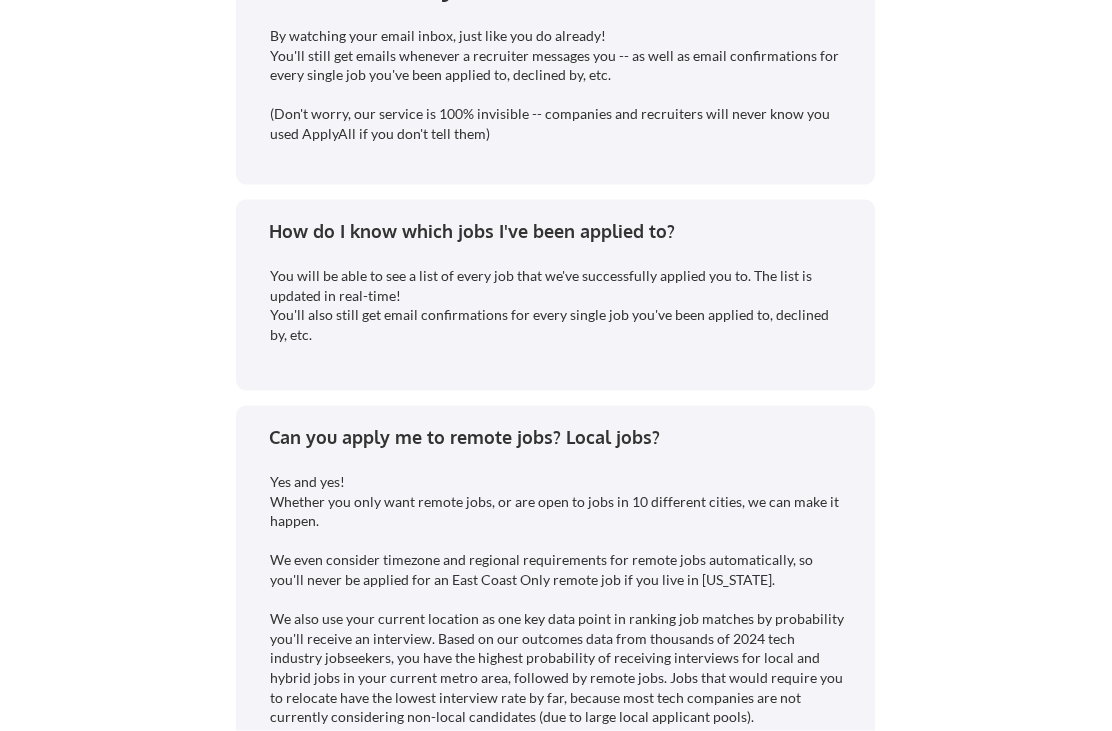 click on "Why use ApplyAll vs. applying on my own? Get your time back.  25-50 hours of time that you can instead use to work your network for referrals, do practice interviews, spend more time with loved ones, work to put food on the table, or simply binge more Netflix (we don't judge).
Make more money.  By applying you to hundreds of jobs in days, rather than weeks or months, you can shorten your job search by 1-3 months -- that's potentially an extra $10-20K+ in your pocket this year. Access jobs others don't see.  The jobs you see on LinkedIn are the ones that companies pay the most to promote, and thus the ones with the most competition. But we don't limit ourselves. We have a database of 50,000 companies whose official company job listings page we check  directly Get a Fairy Jobmother.  free live weekly resume workshops each week How does ApplyAll work? 1. You give us your resume along with your target roles, constraints, and salary requirements.
ranked by probability you'll receive an interview every single" at bounding box center (556, 162) 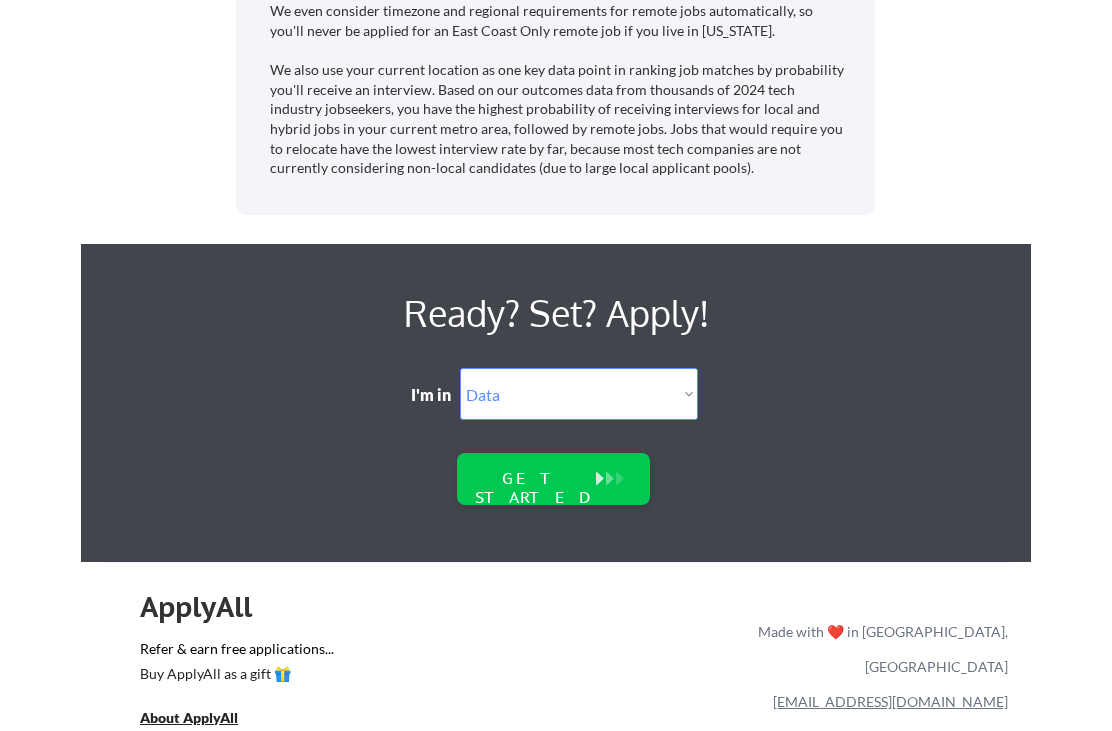 scroll, scrollTop: 5163, scrollLeft: 0, axis: vertical 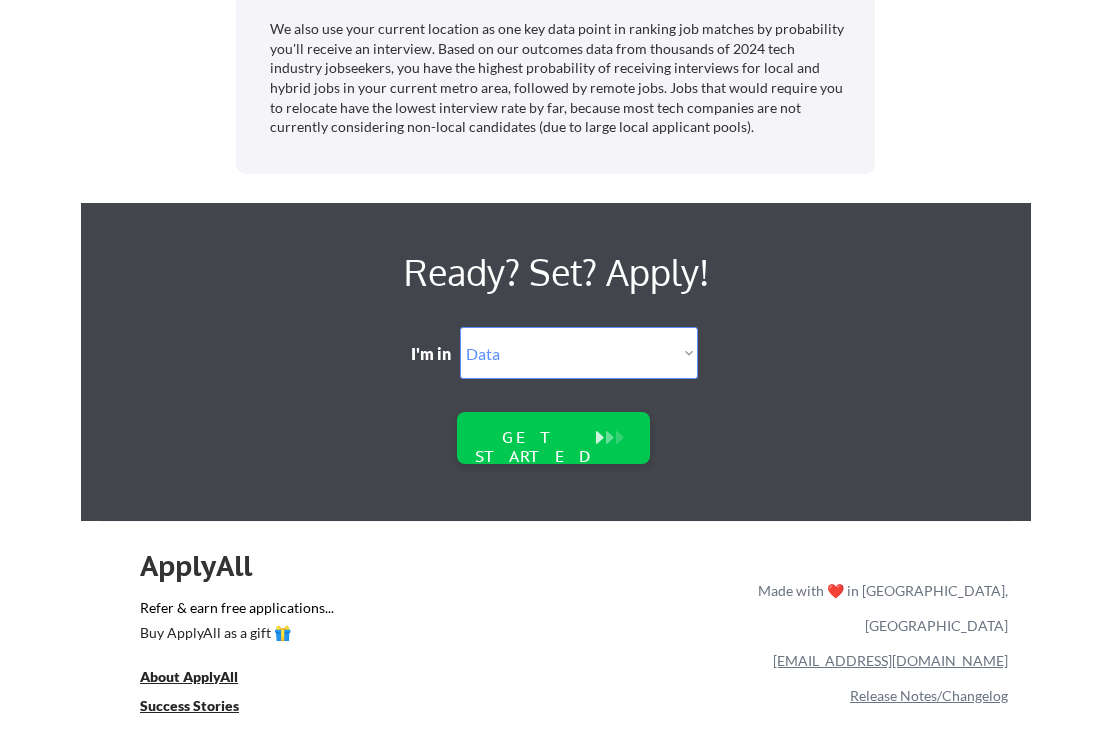 click on "Select Role Software Engineering Product Management Customer Success Sales UI/UX/Product Design Technical Project/Program Mgmt Marketing & Growth Data HR/Recruiting IT/Cybersecurity Tech Finance/Ops/Strategy Customer Support" at bounding box center (579, 353) 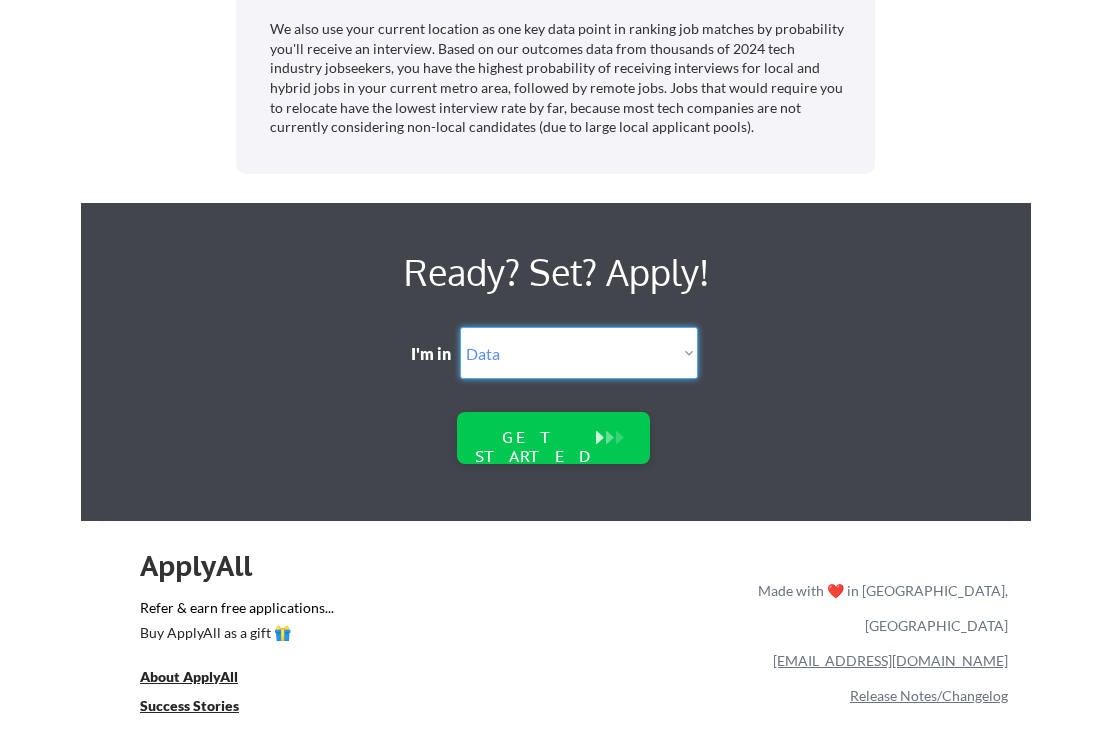 click on "GET STARTED" at bounding box center (534, 447) 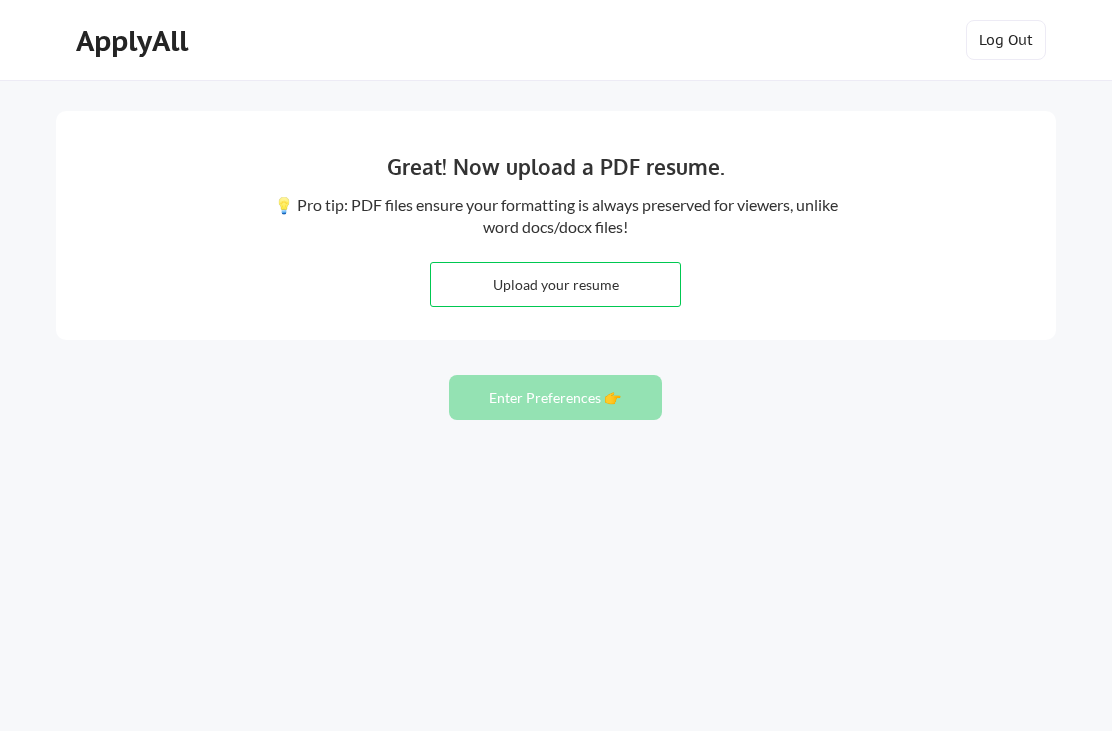 scroll, scrollTop: 0, scrollLeft: 0, axis: both 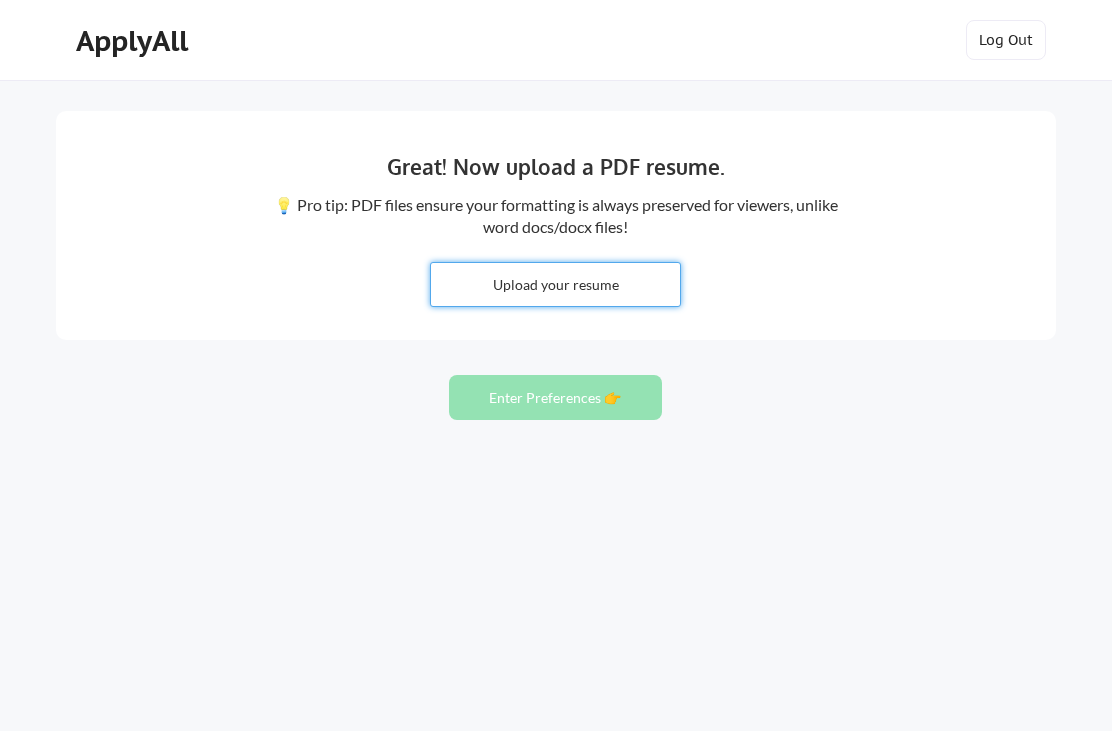 type on "C:\fakepath\Kenecia_Streeter_Resume.pdf" 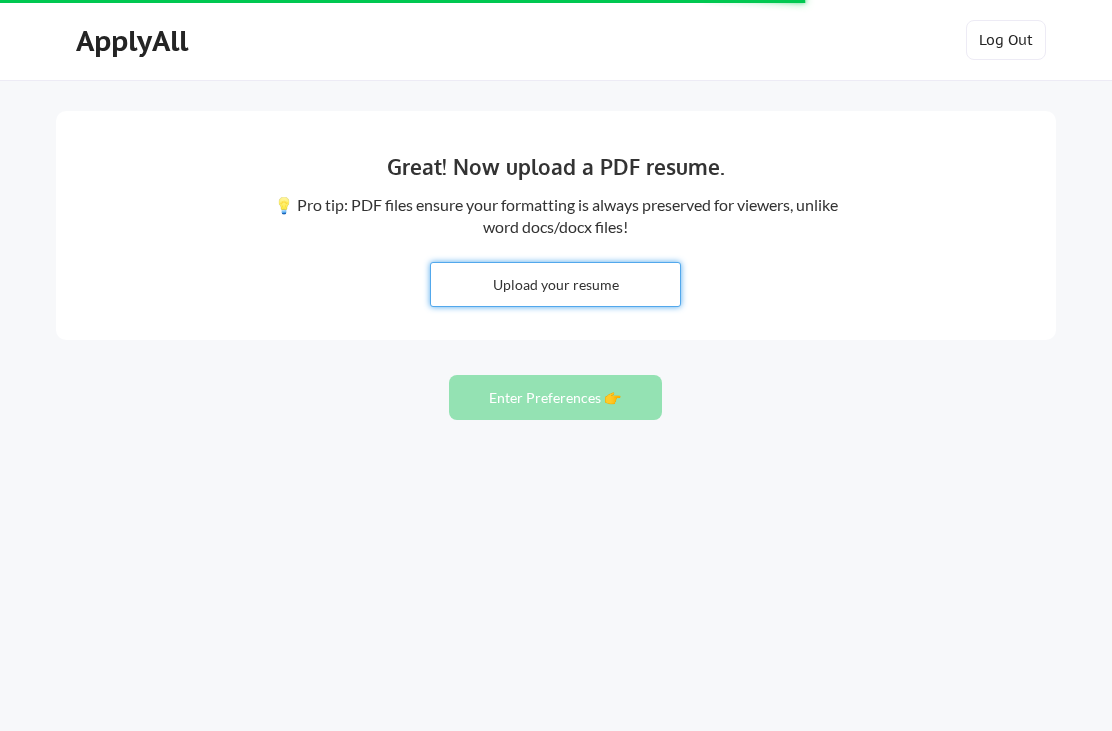 type 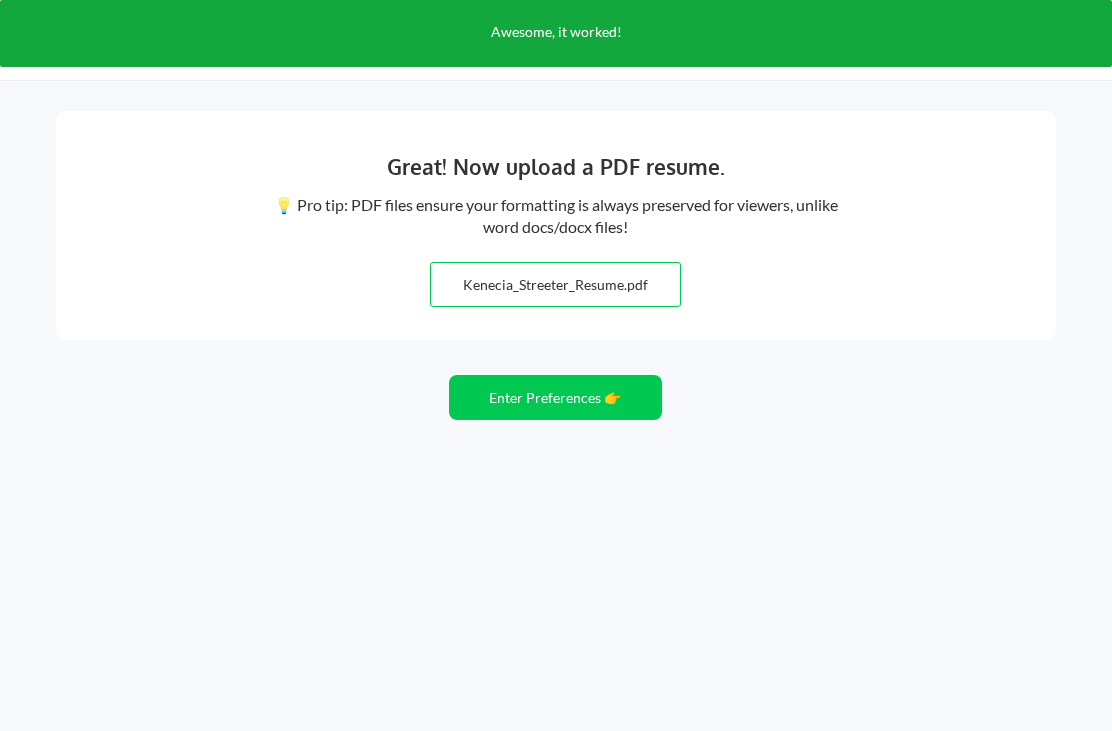 click on "Enter Preferences  👉" at bounding box center [555, 397] 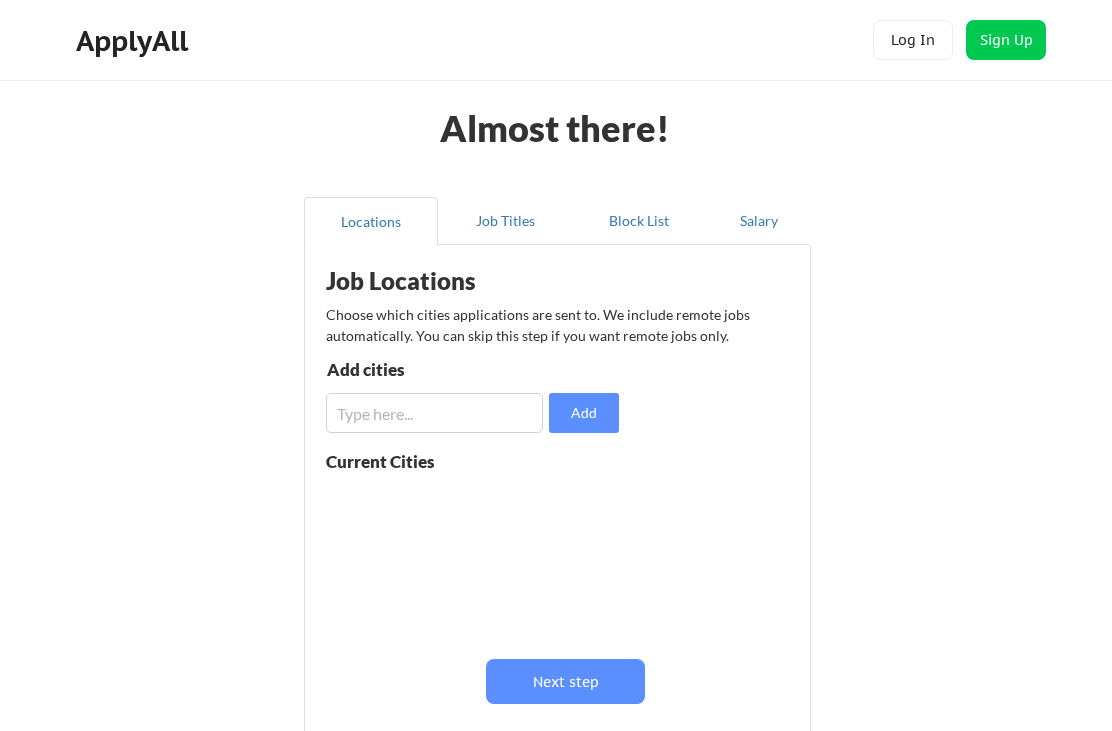 scroll, scrollTop: 0, scrollLeft: 0, axis: both 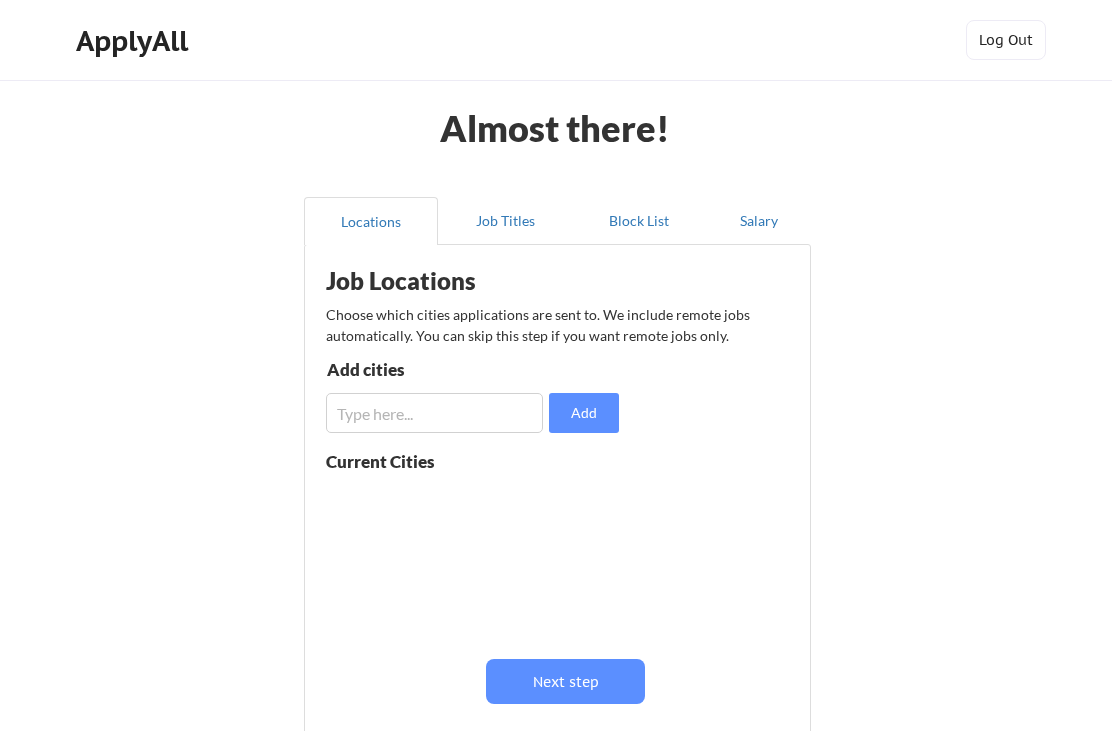 click at bounding box center (434, 413) 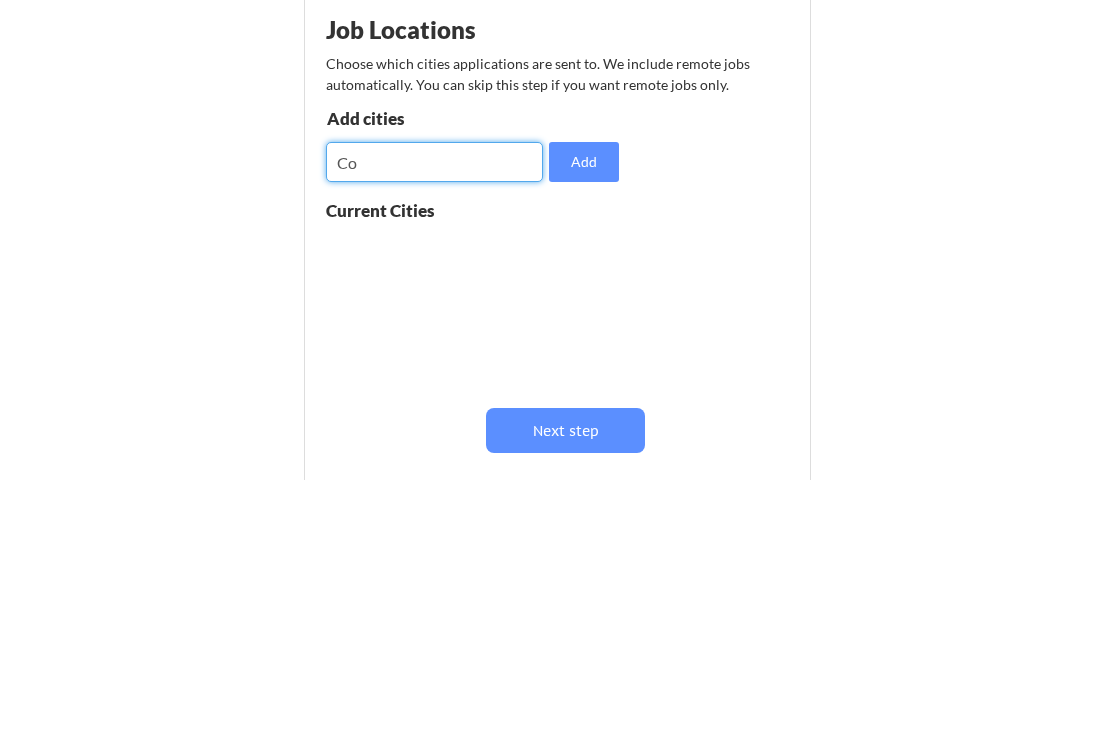 type on "C" 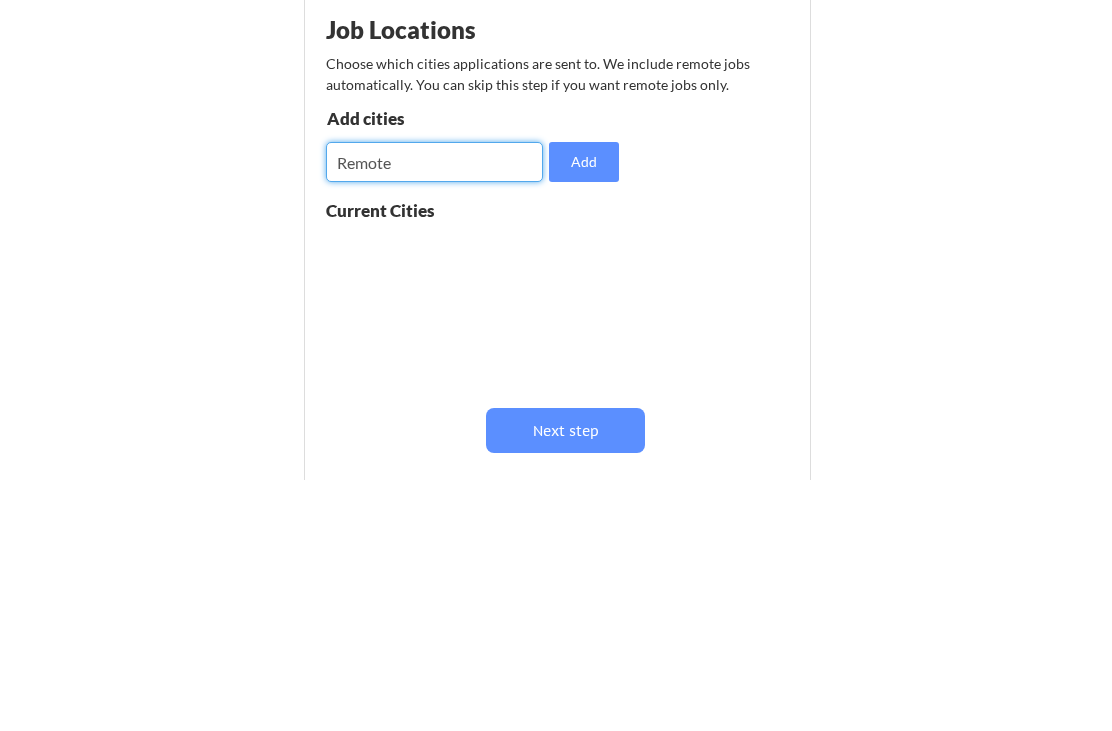 type on "Remote" 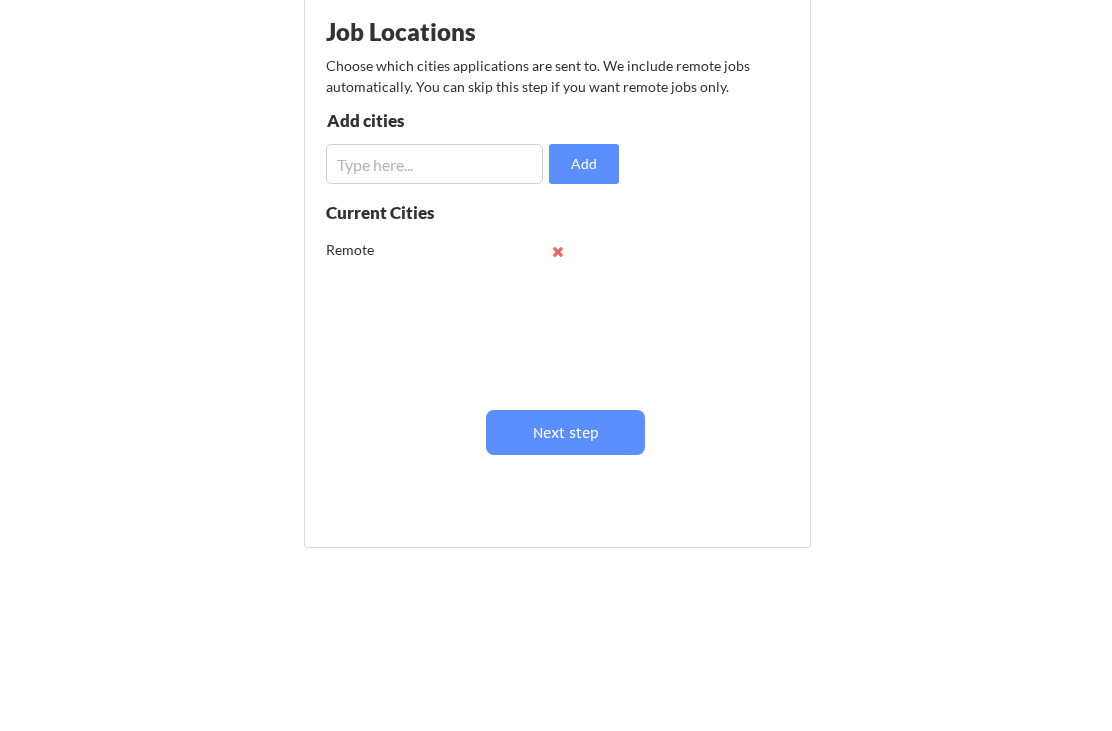 click at bounding box center [434, 164] 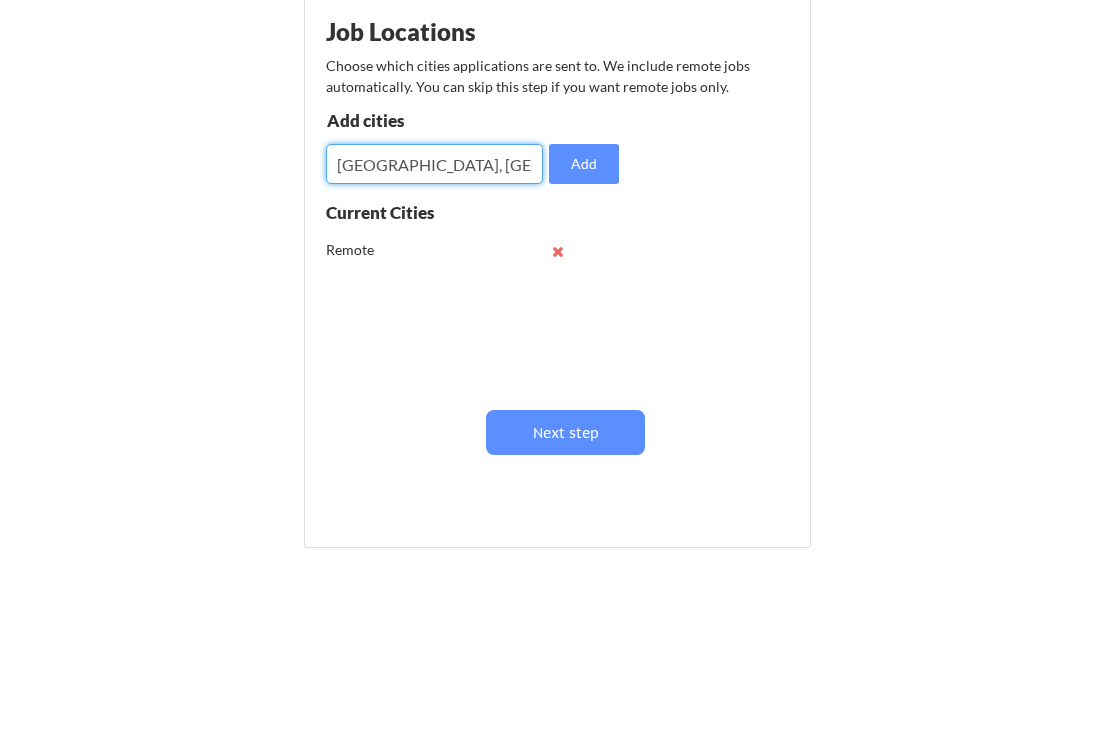type on "Columbus, oh" 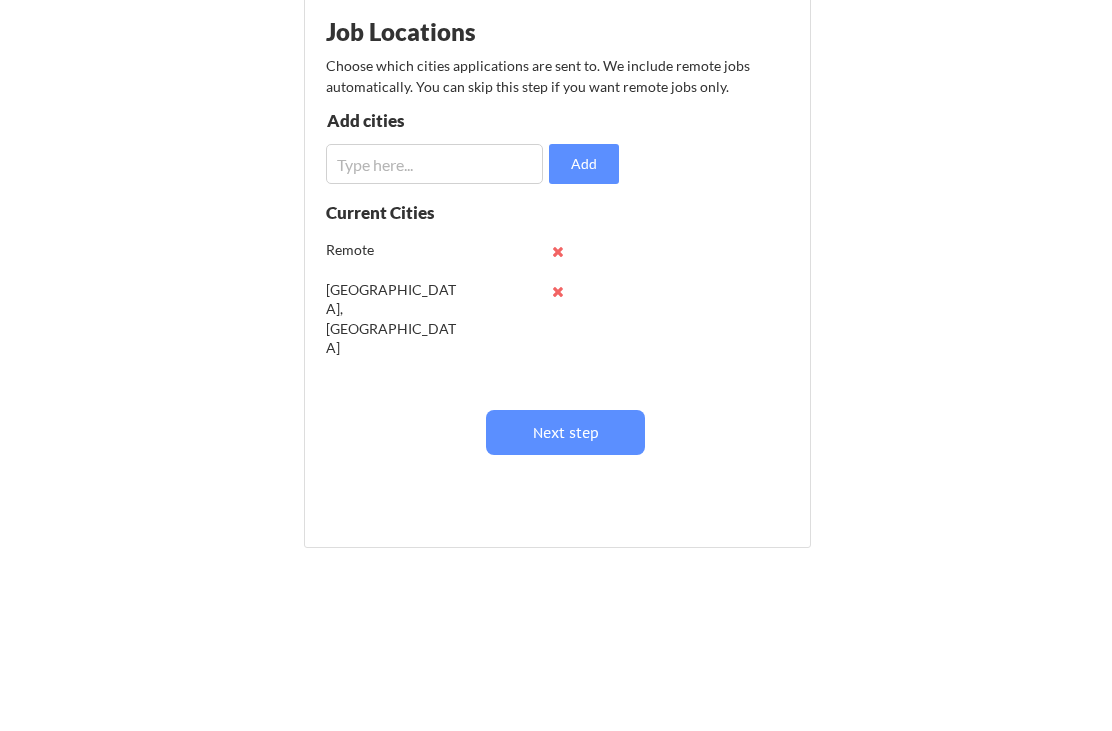 click on "Next step" at bounding box center [565, 432] 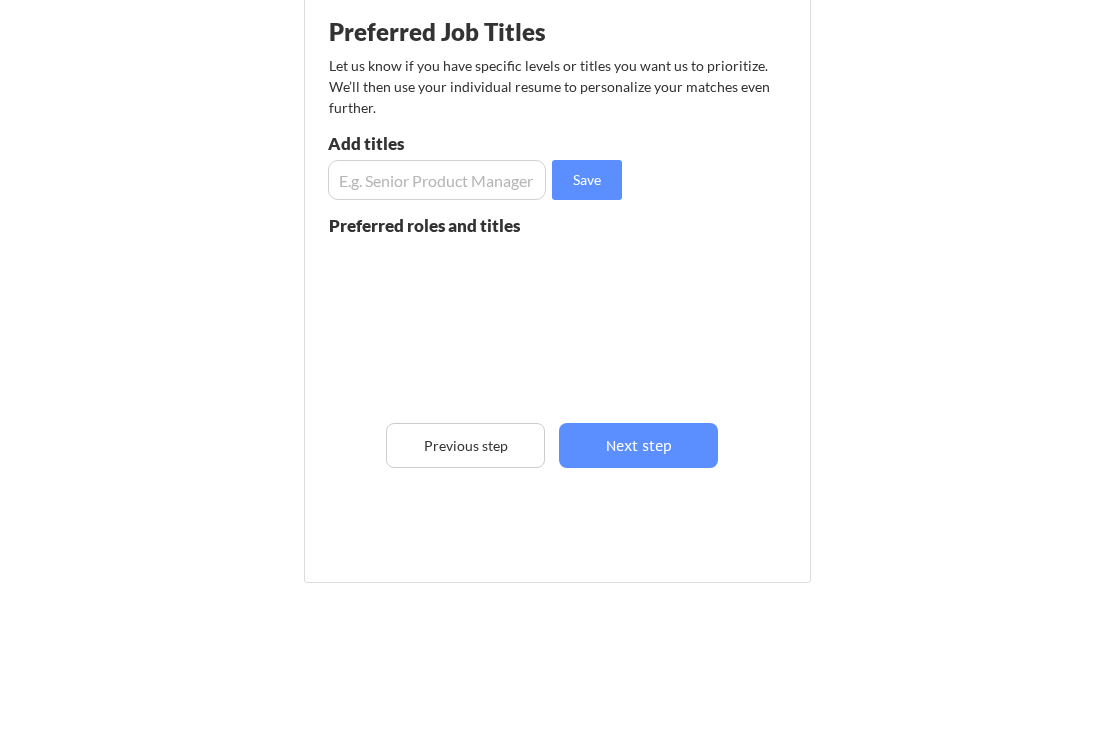 click at bounding box center [437, 180] 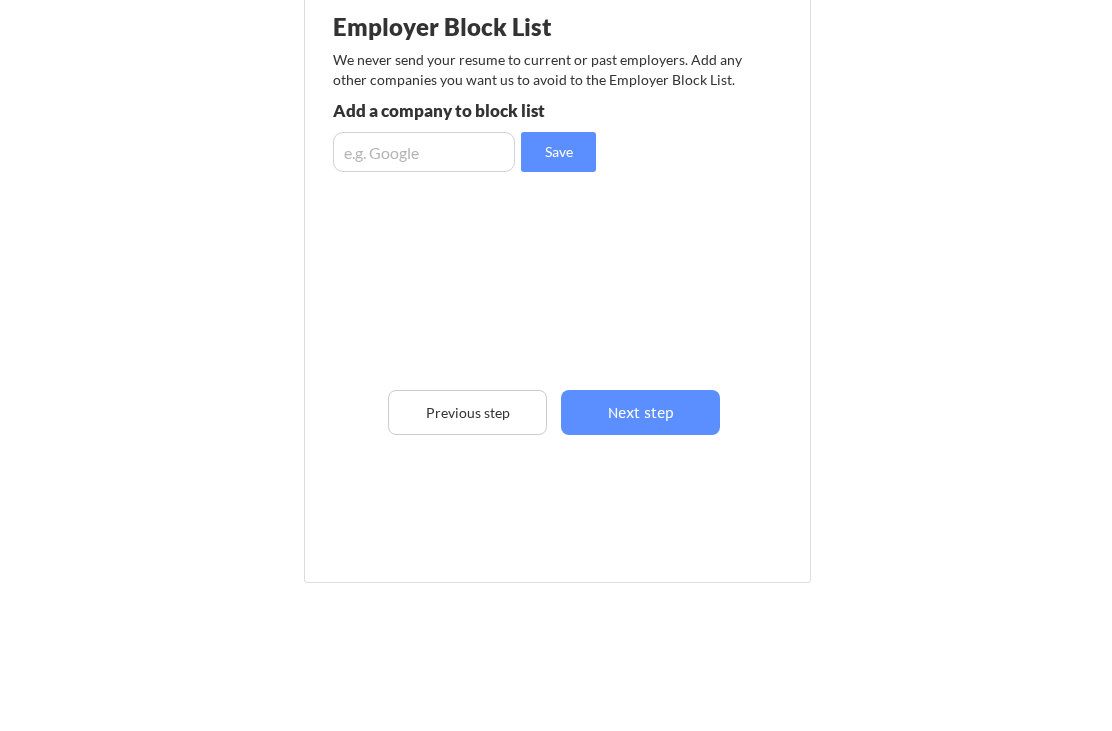 click at bounding box center [424, 152] 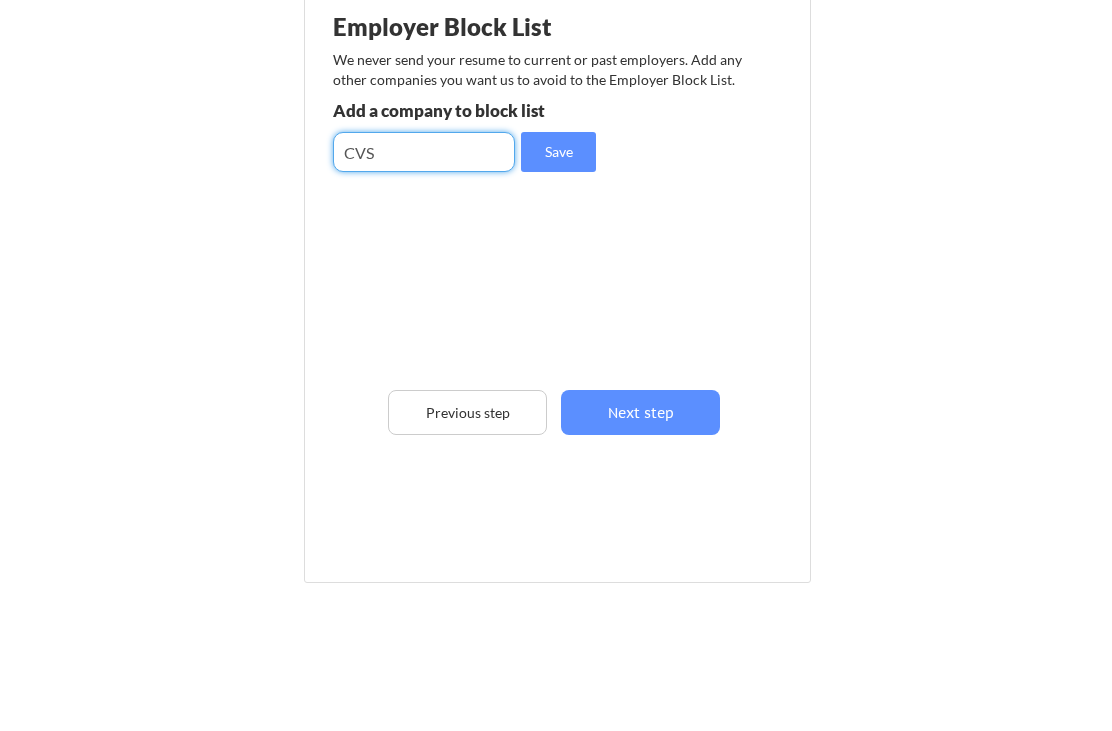 type on "CVS" 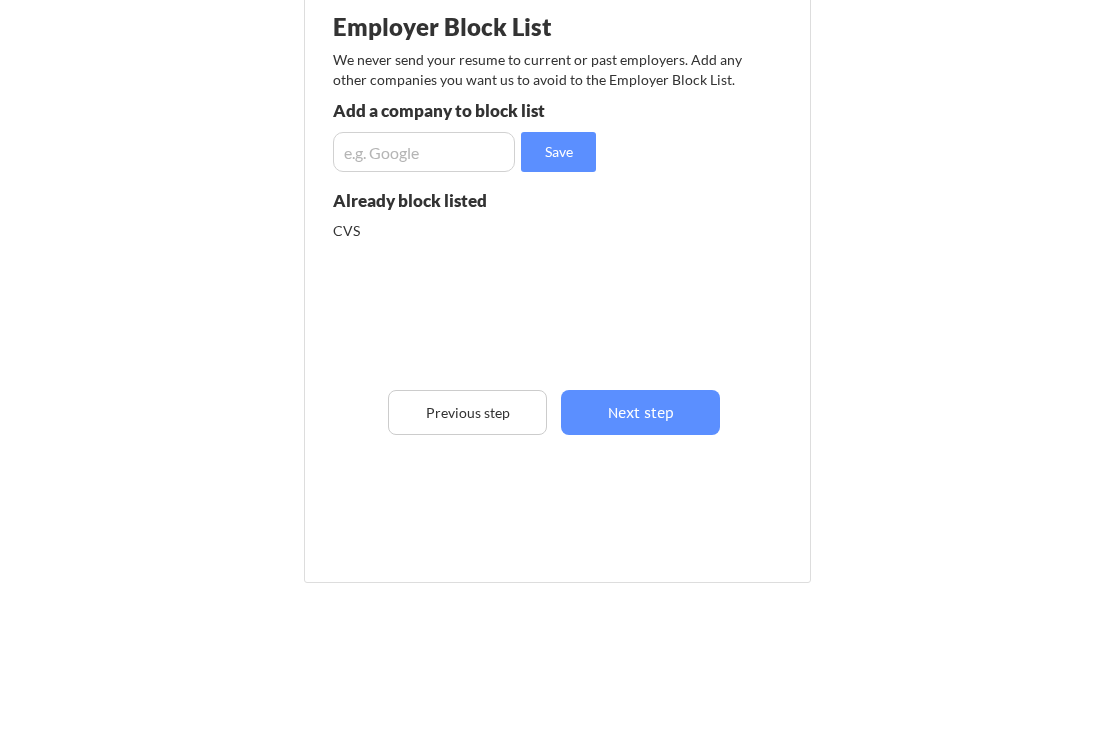 click at bounding box center (424, 152) 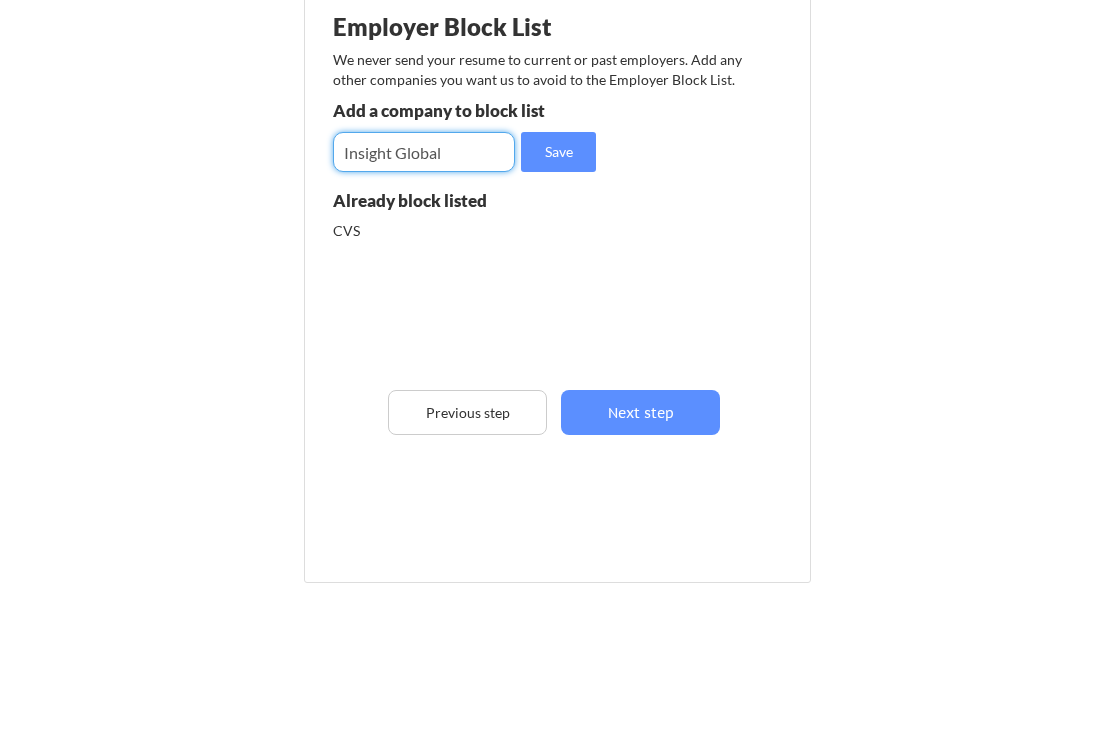 type on "Insight Global" 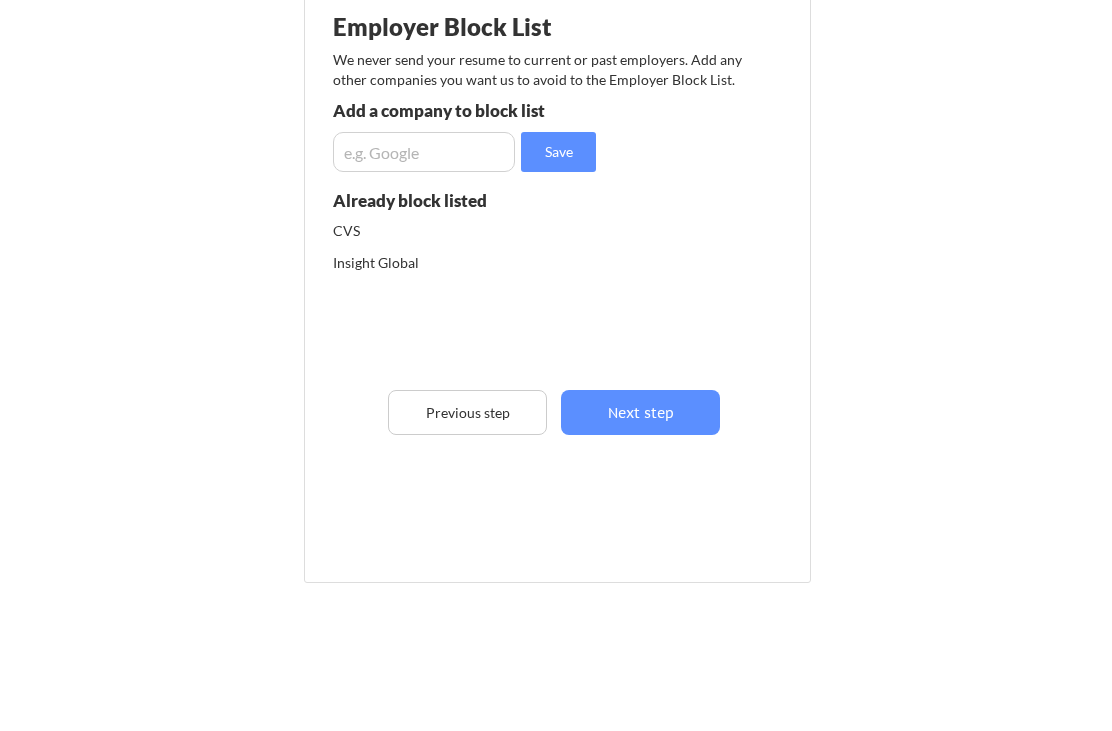 click on "Next step" at bounding box center [640, 412] 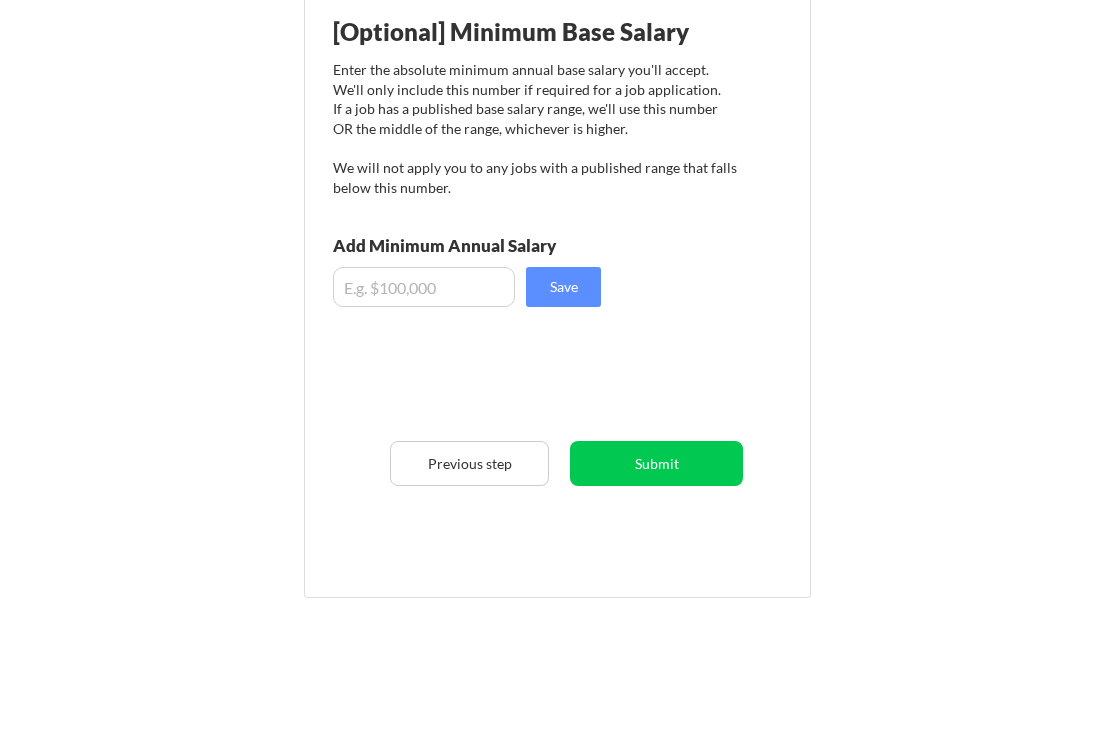 click at bounding box center [424, 287] 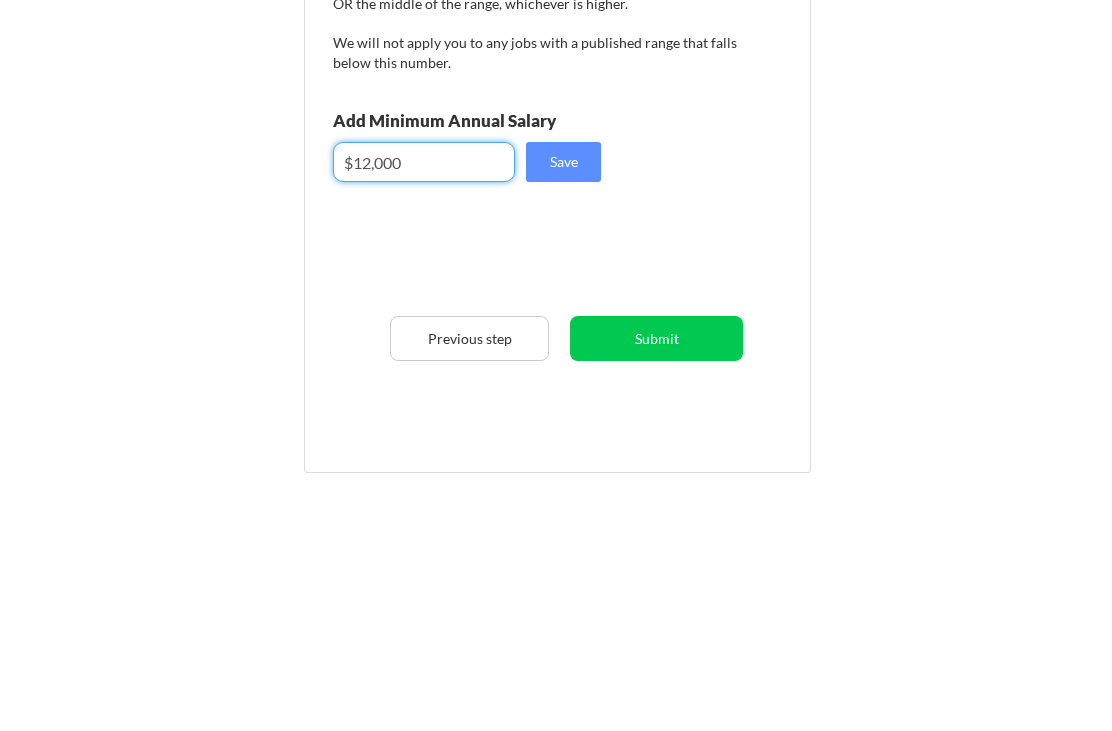 type on "$120,000" 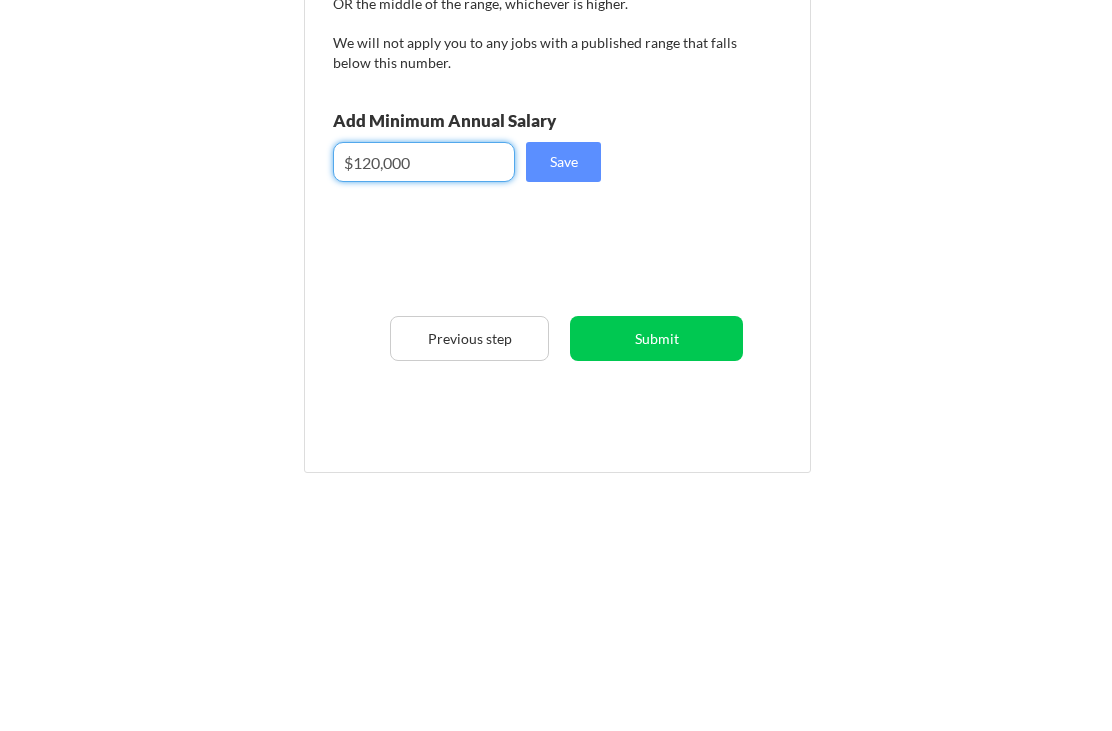 click on "Save" at bounding box center (563, 287) 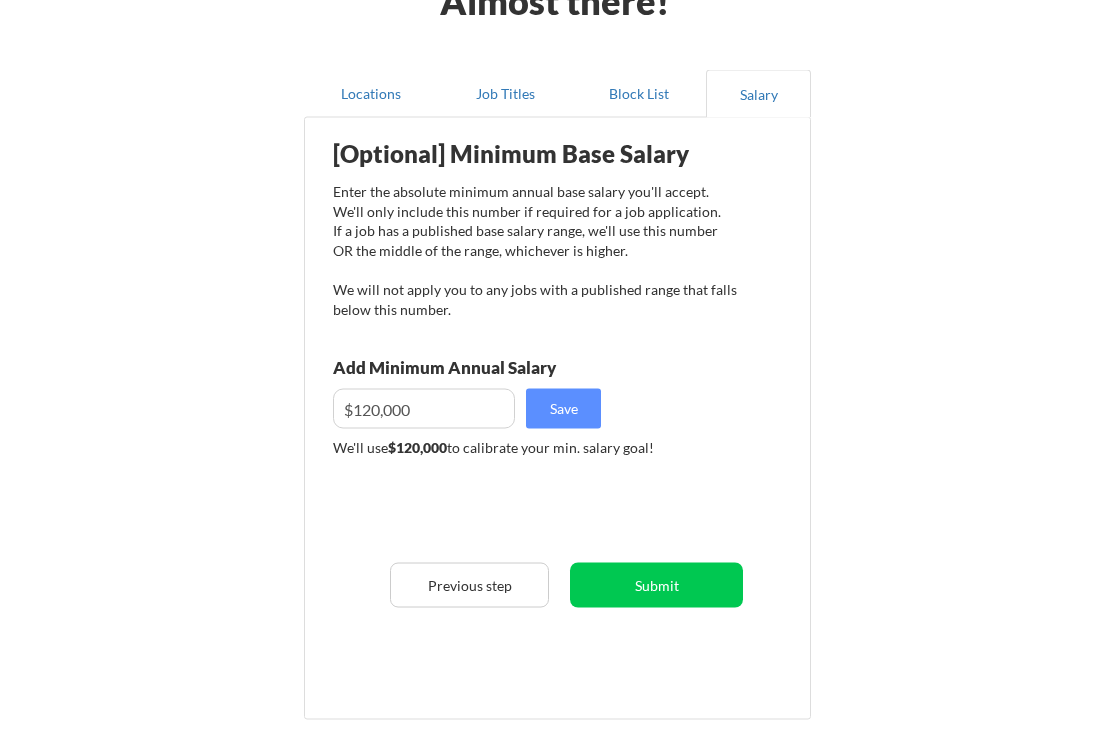 scroll, scrollTop: 128, scrollLeft: 0, axis: vertical 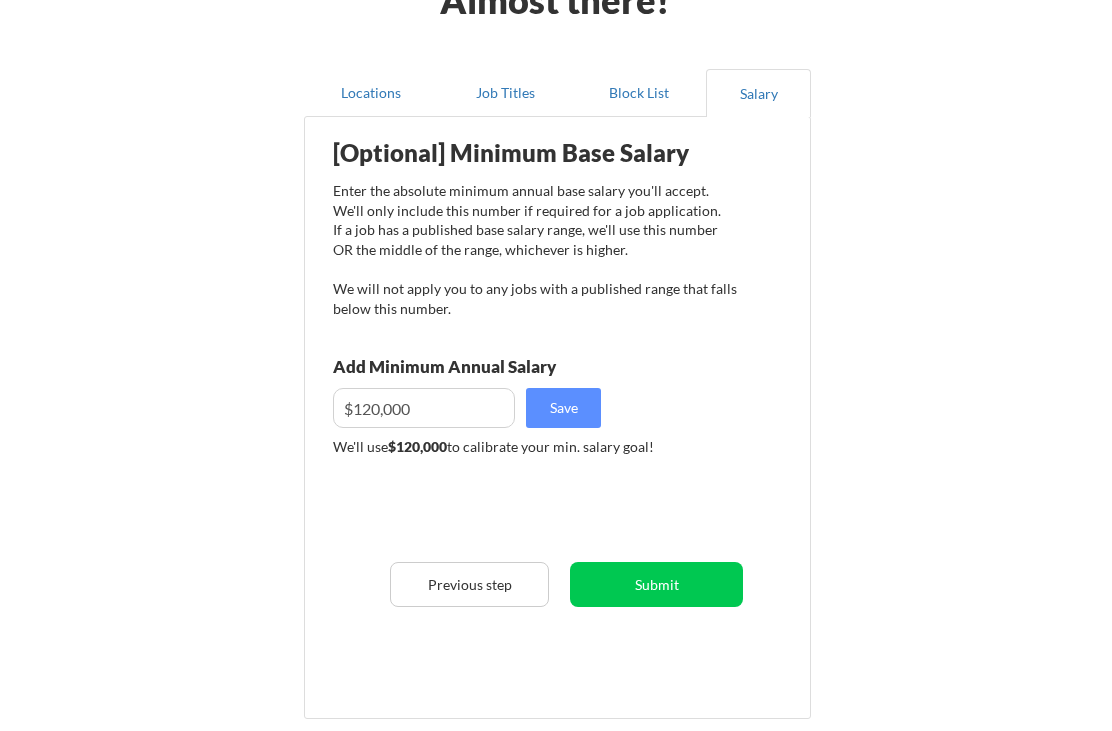 click on "Submit" at bounding box center [656, 584] 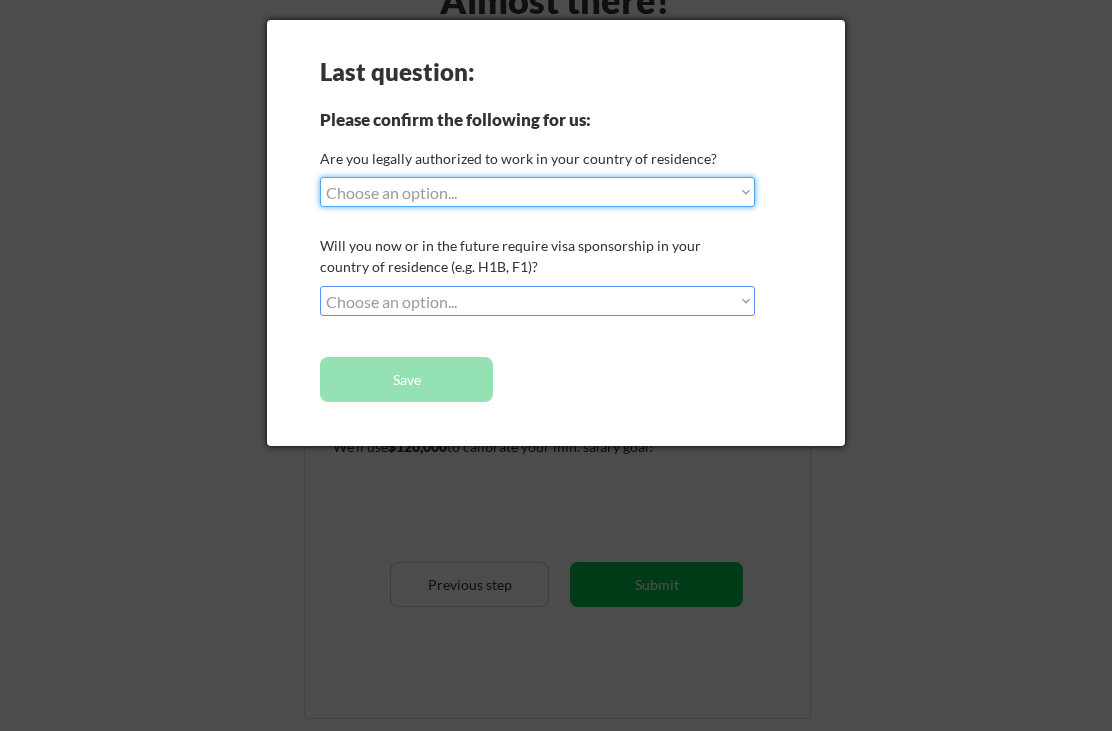 click on "Choose an option... Yes, I am a US Citizen Yes, I am a Canadian Citizen Yes, I am a US Green Card Holder Yes, I am an Other Permanent Resident Yes, I am here on a visa (H1B, OPT, etc.) No, I am not (yet) authorized" at bounding box center (537, 192) 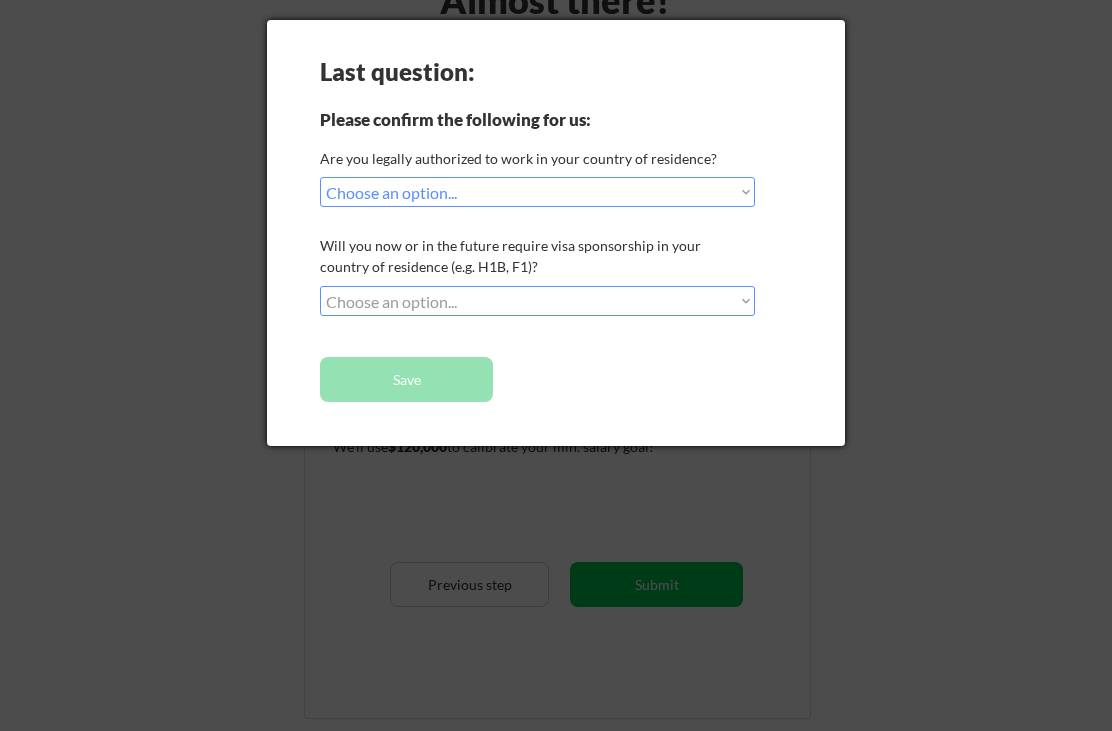 click on "Choose an option... No, I will not need sponsorship Yes, I will need sponsorship" at bounding box center [537, 301] 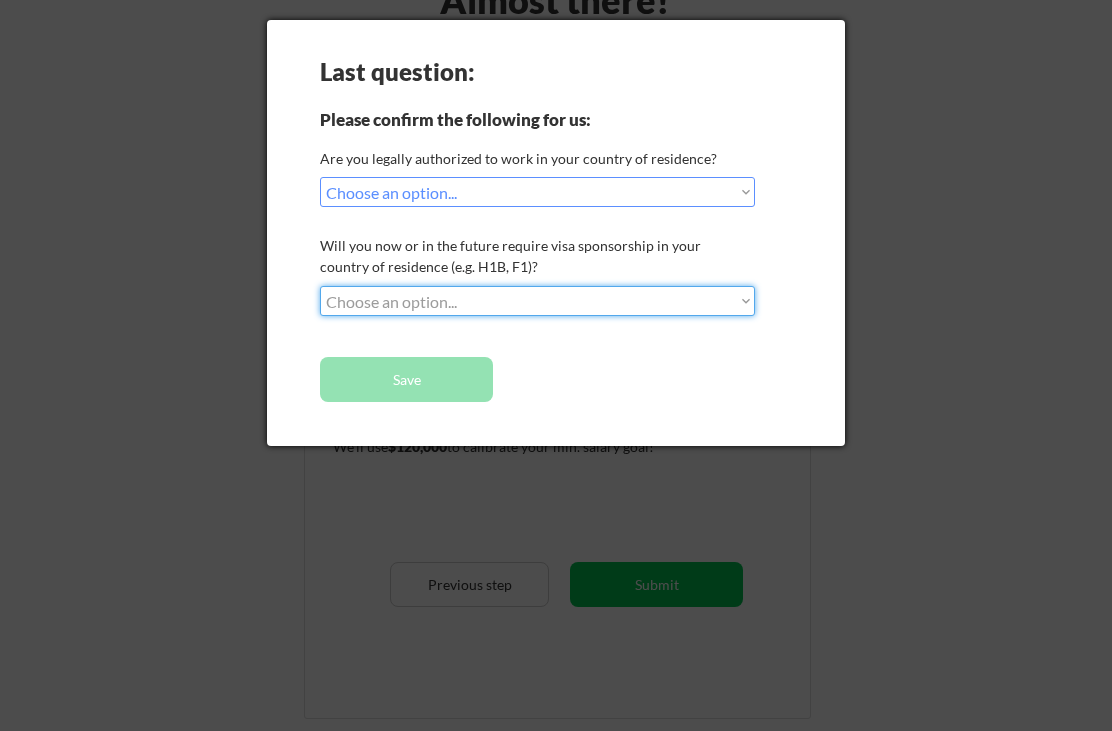 select on ""no__i_will_not_need_sponsorship"" 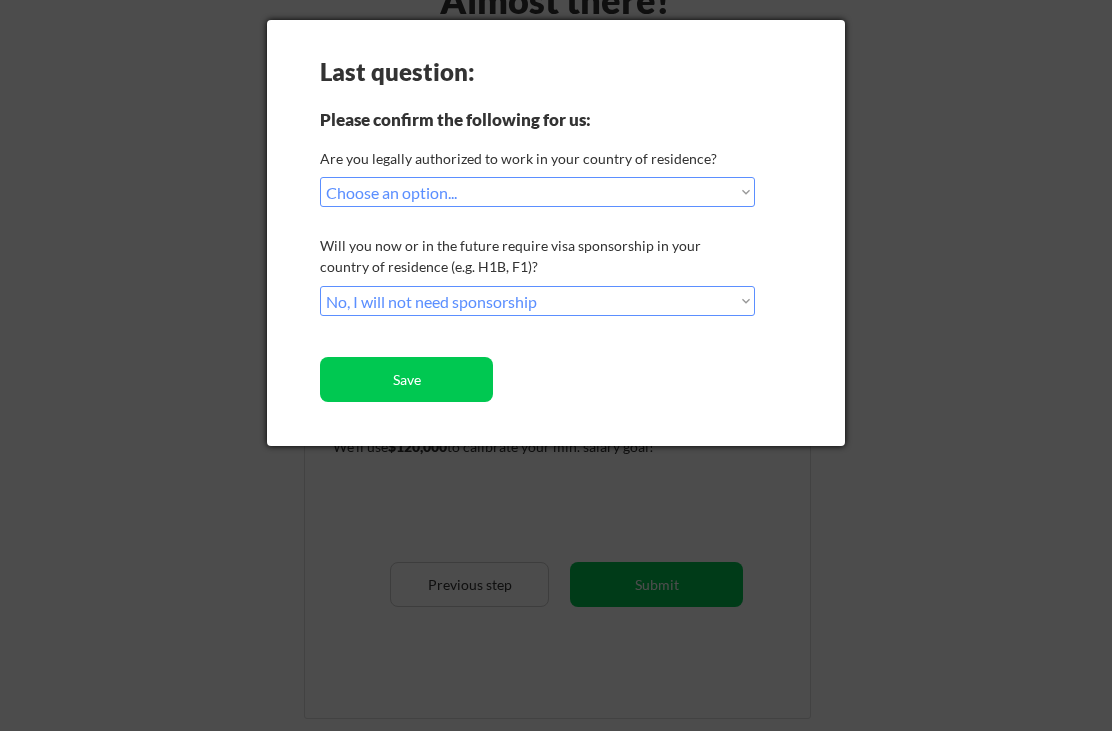 click on "Save" at bounding box center (406, 379) 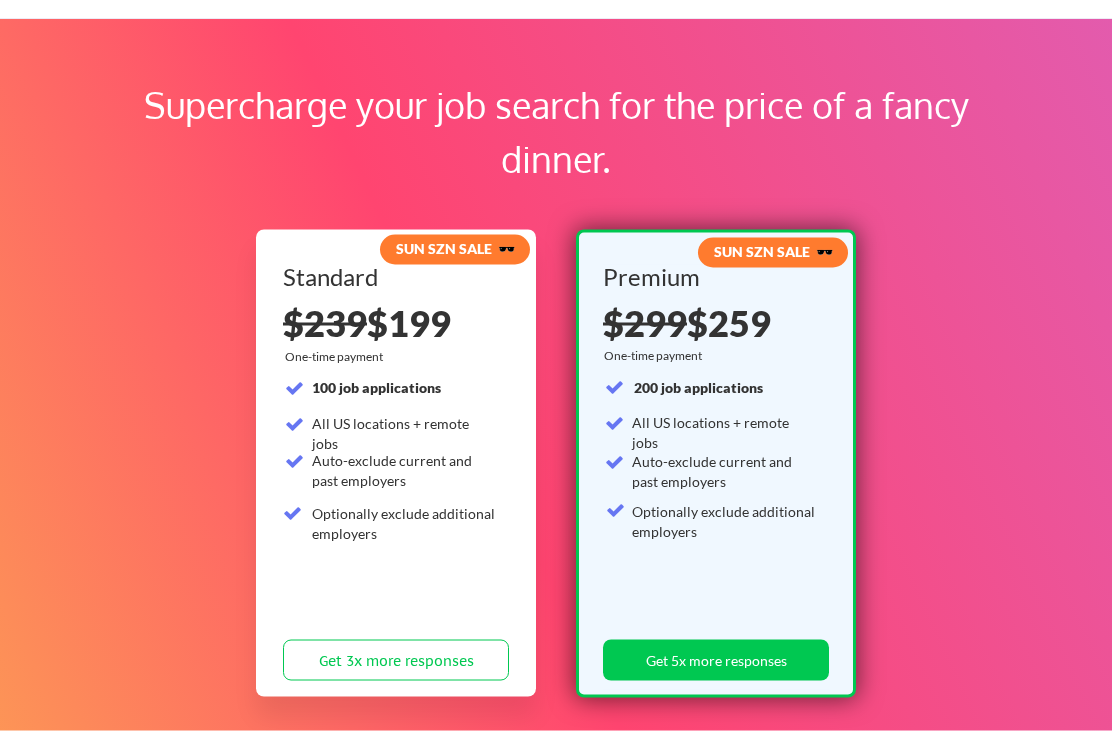 scroll, scrollTop: 0, scrollLeft: 0, axis: both 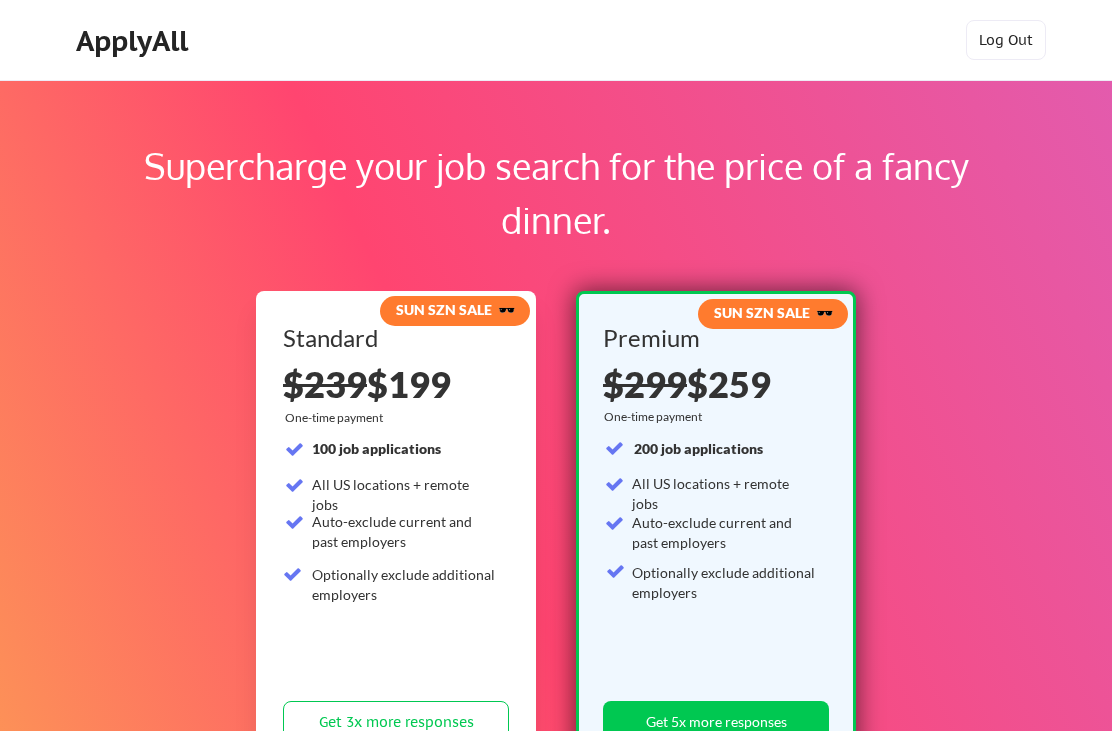 click on "Log Out" at bounding box center [1006, 40] 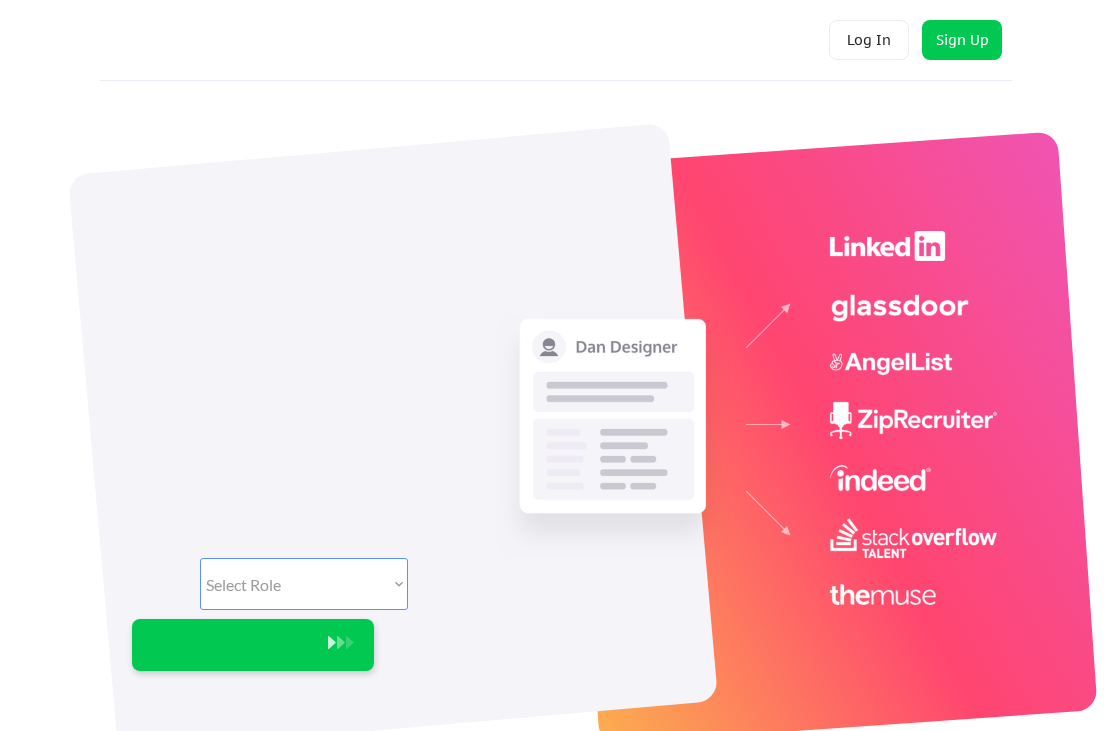 scroll, scrollTop: 0, scrollLeft: 0, axis: both 